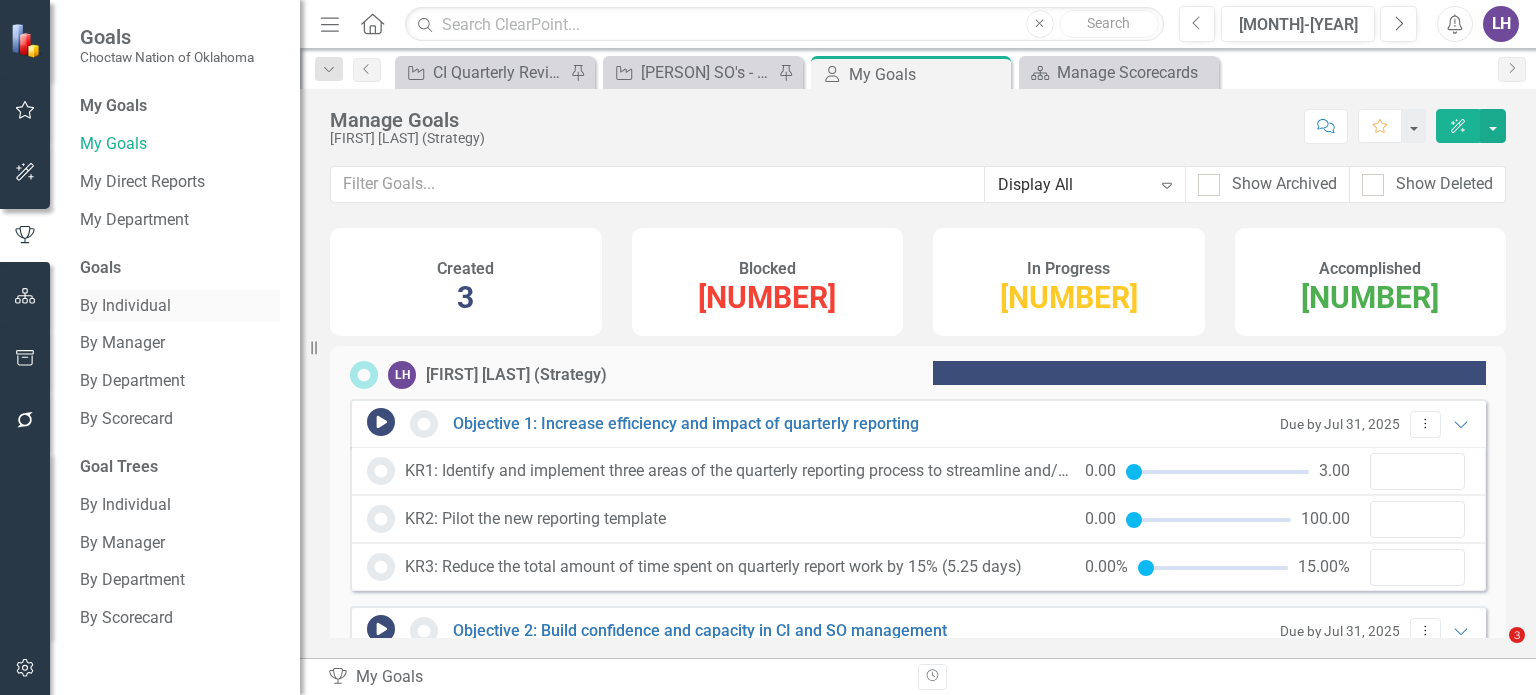 scroll, scrollTop: 0, scrollLeft: 0, axis: both 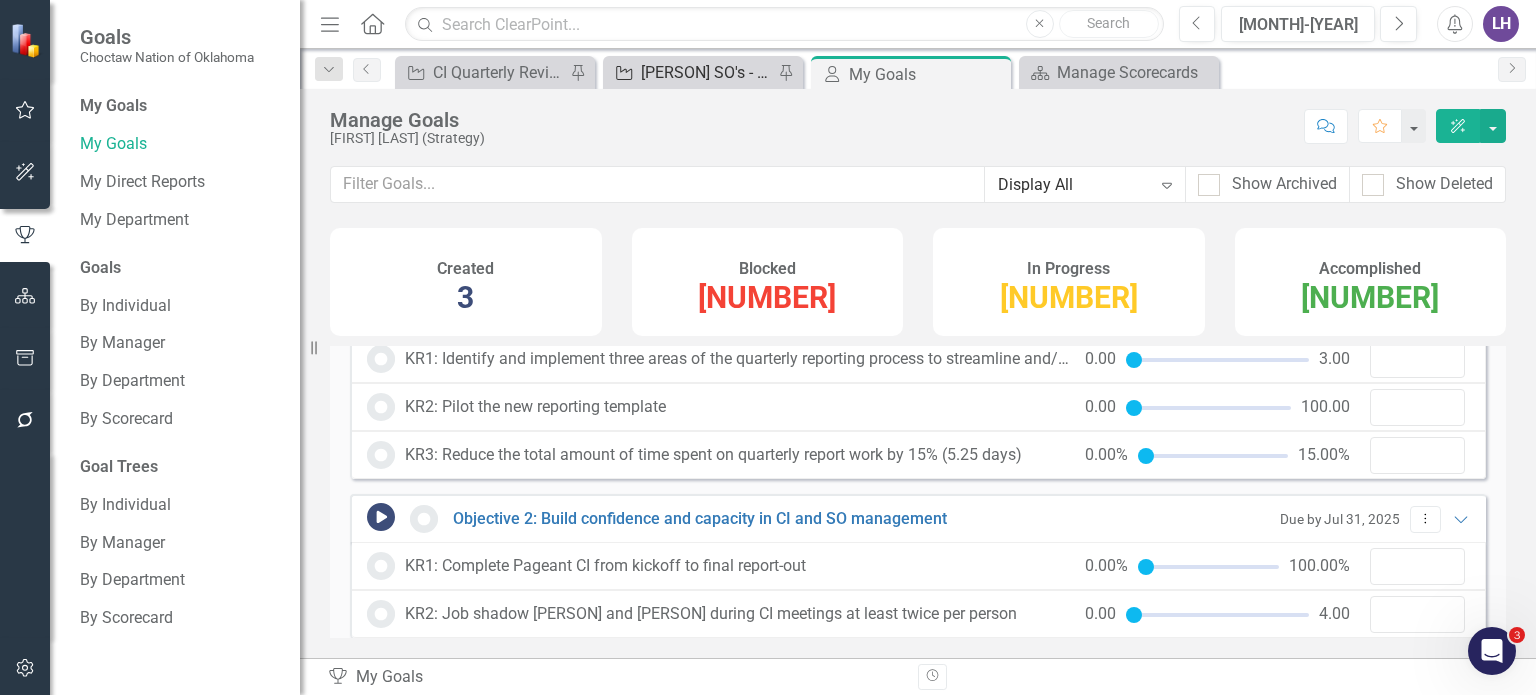 click on "[PERSON] SO's - all items" at bounding box center (707, 72) 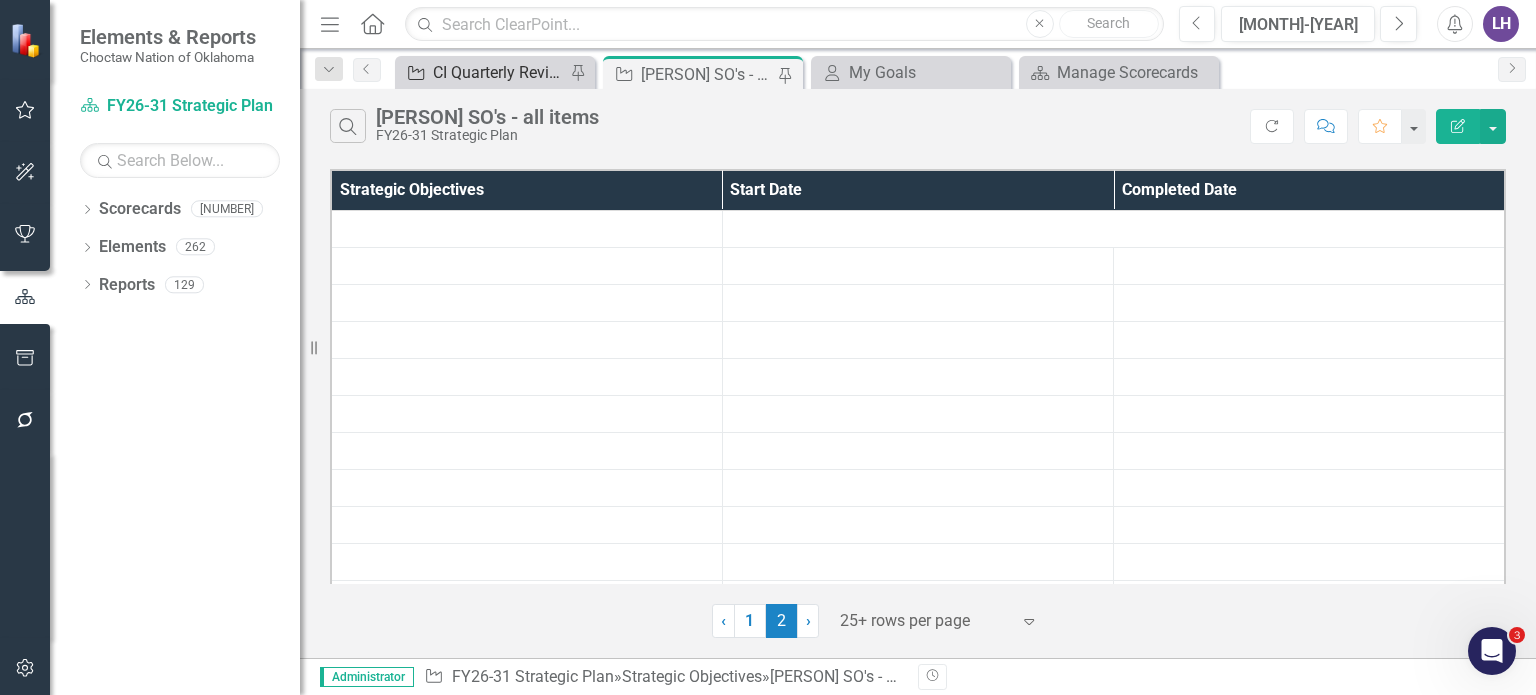 click on "CI Quarterly Review" at bounding box center (499, 72) 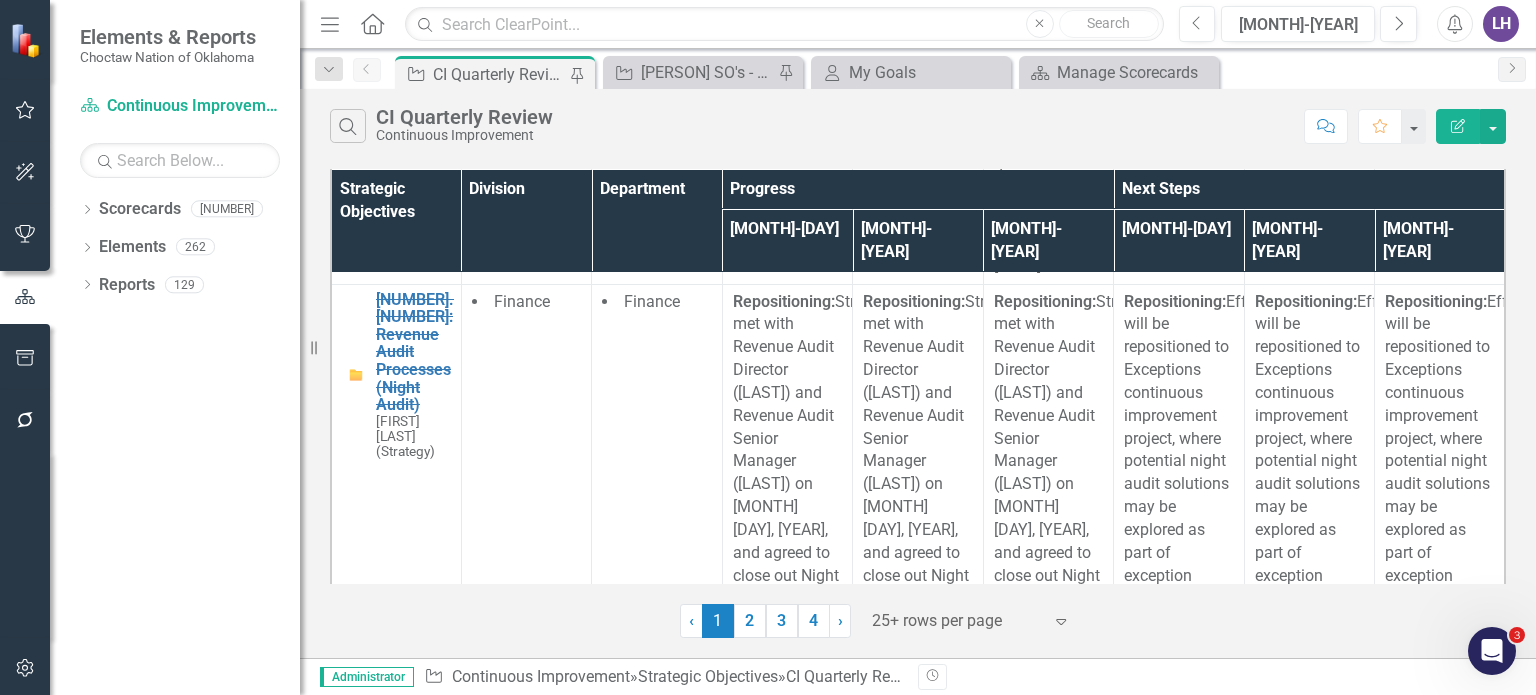 scroll, scrollTop: 4400, scrollLeft: 0, axis: vertical 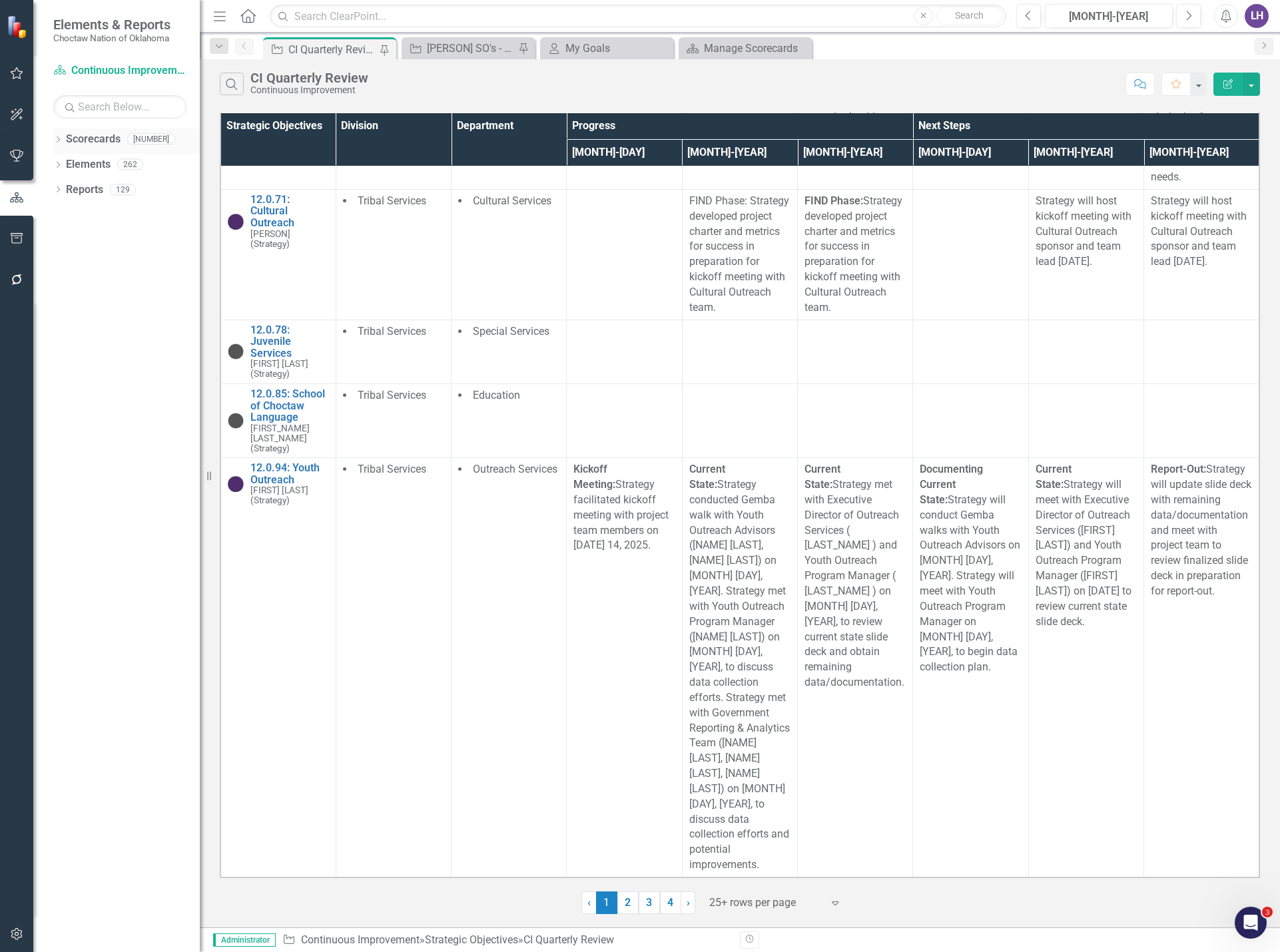 click on "Scorecards" at bounding box center [93, 139] 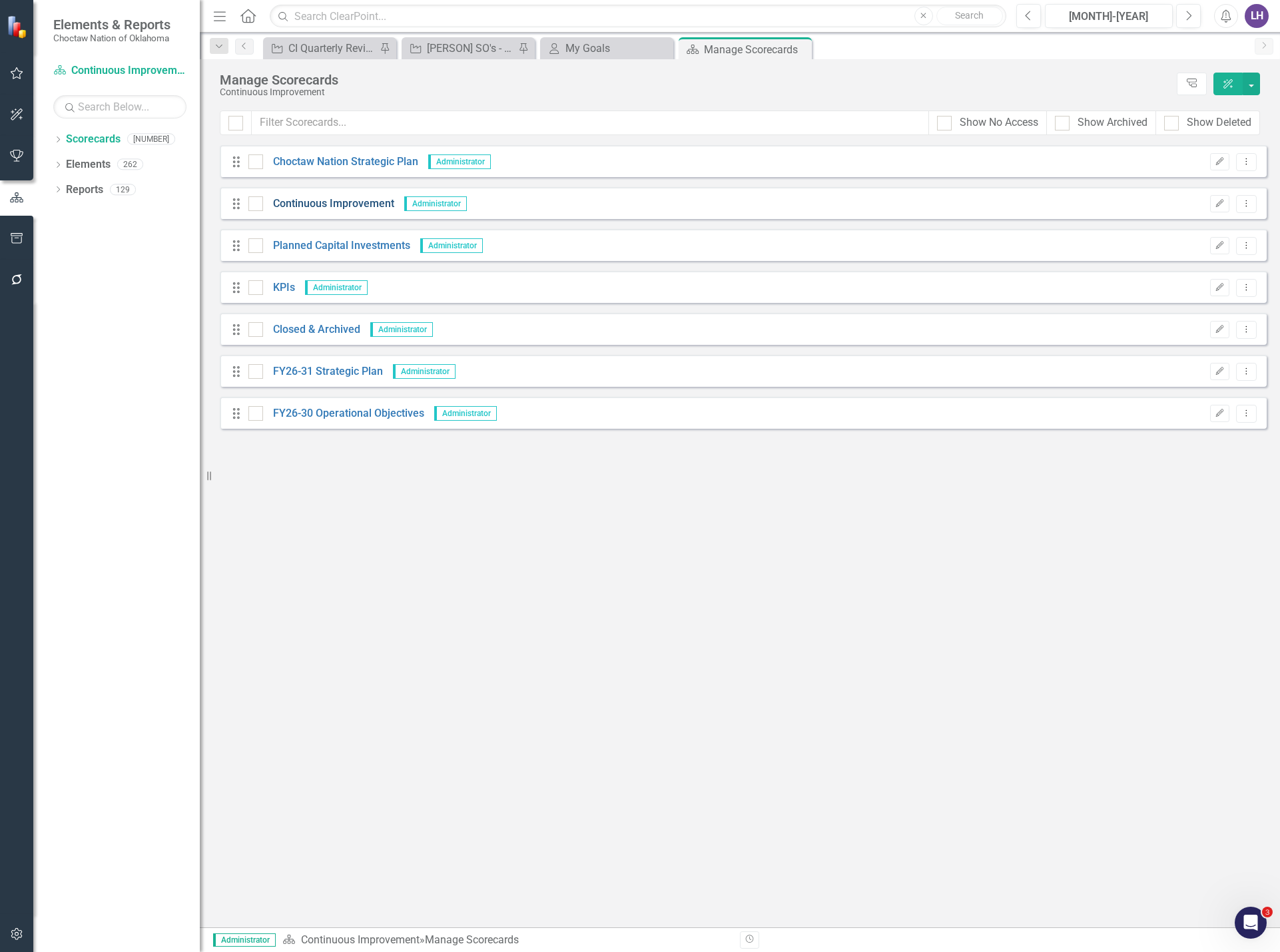 click on "Continuous Improvement" at bounding box center [328, 204] 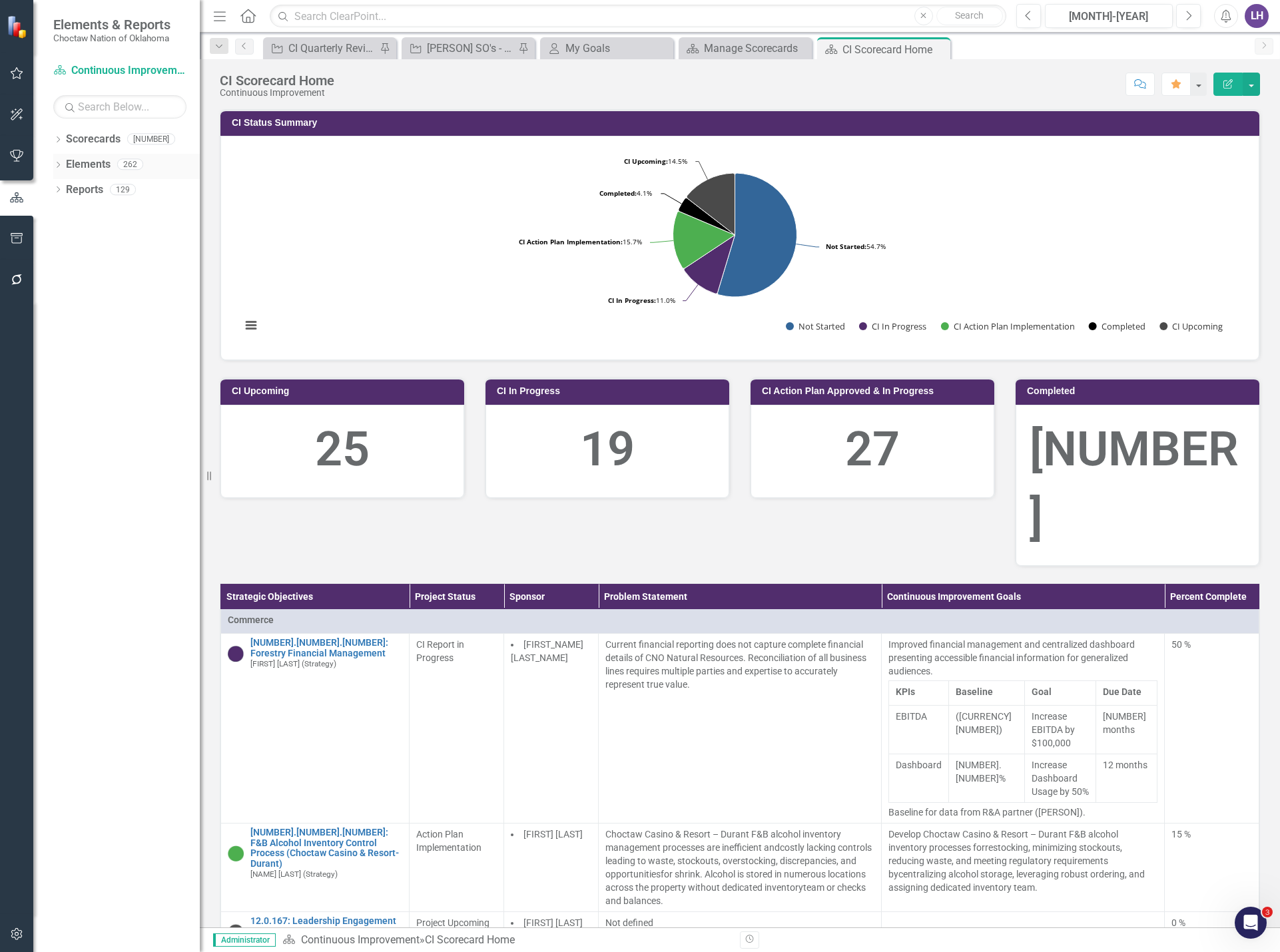 click on "Elements" at bounding box center (88, 164) 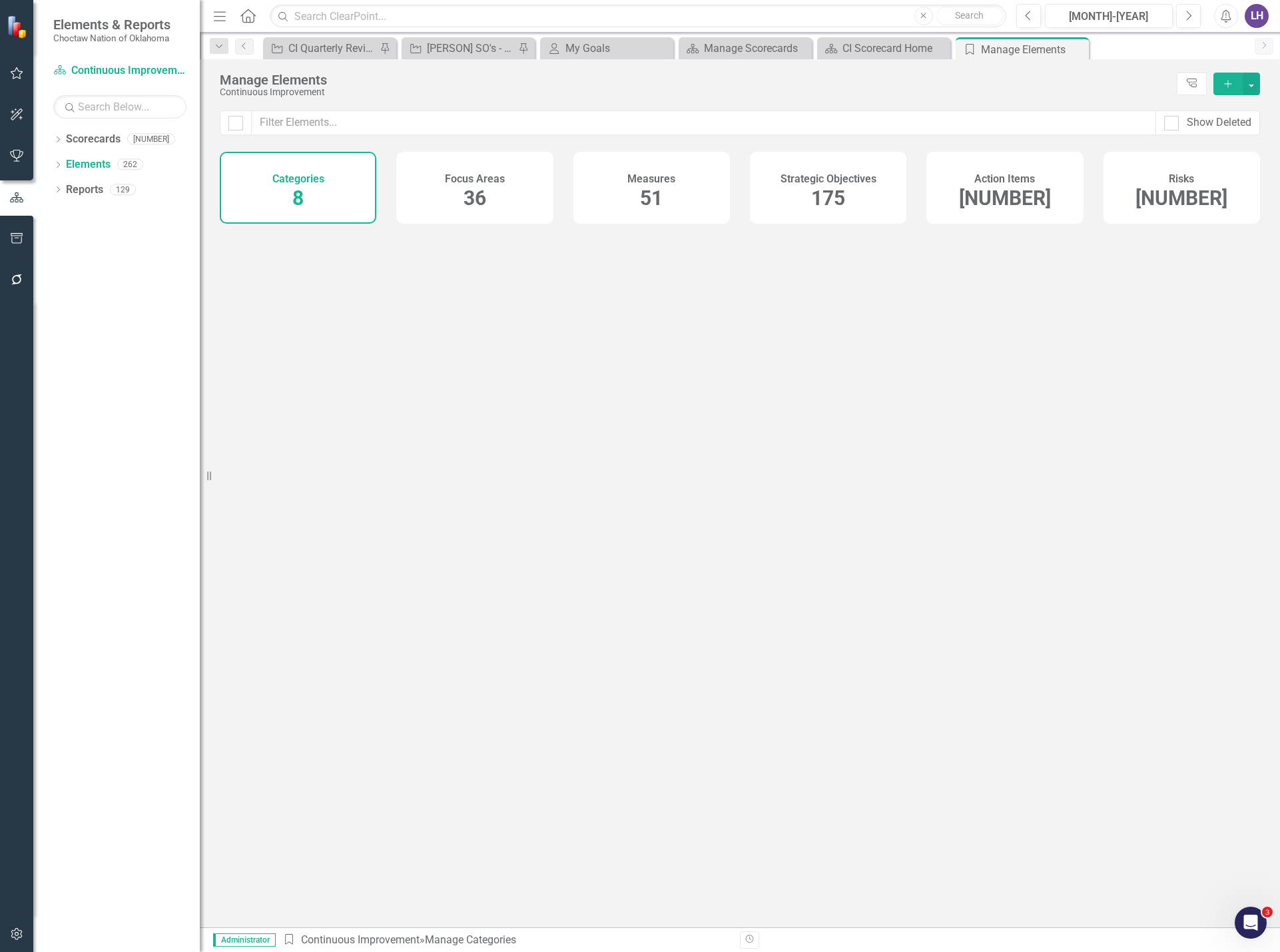 click on "Focus Areas 36" at bounding box center [474, 188] 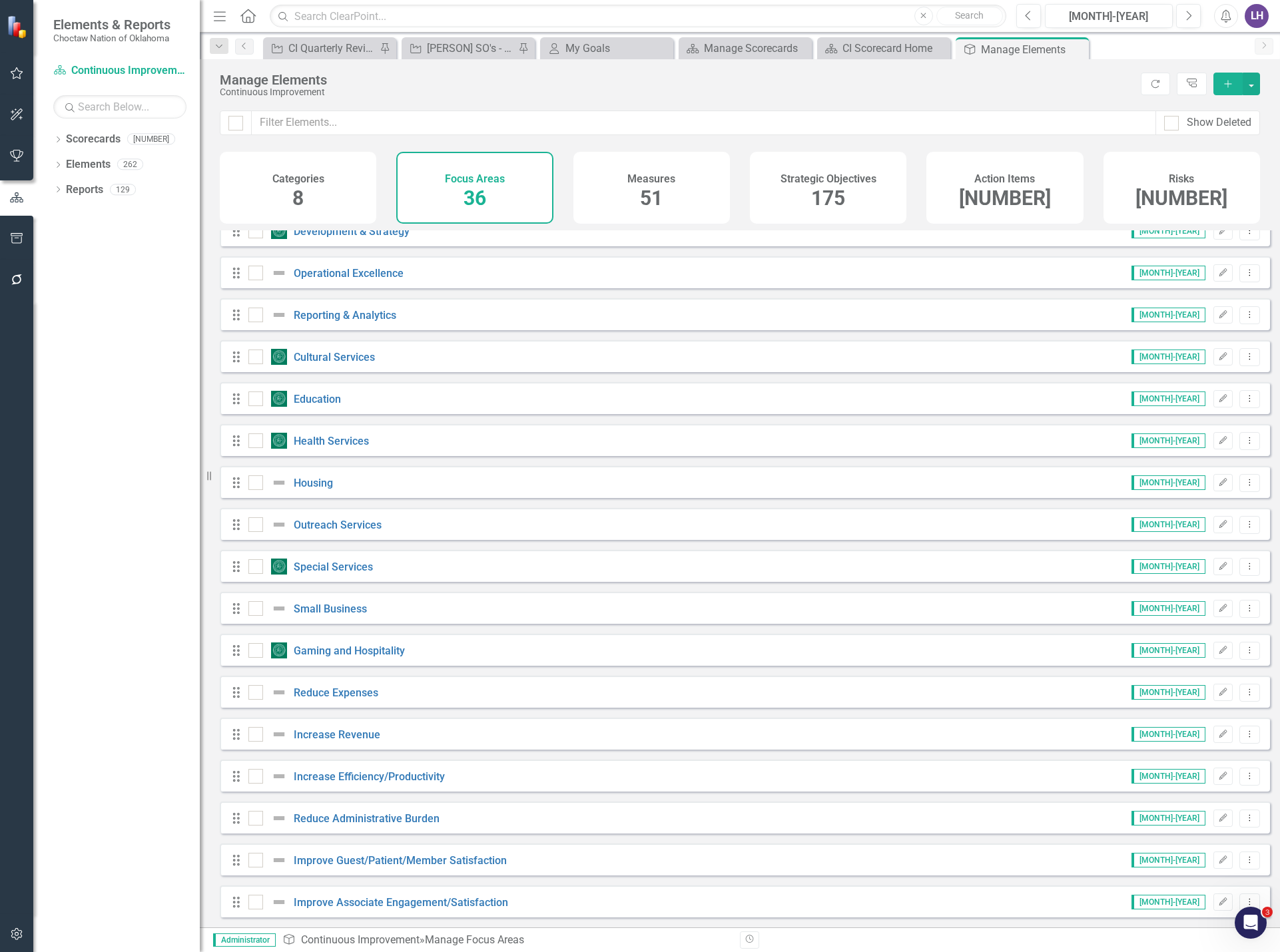 scroll, scrollTop: 823, scrollLeft: 0, axis: vertical 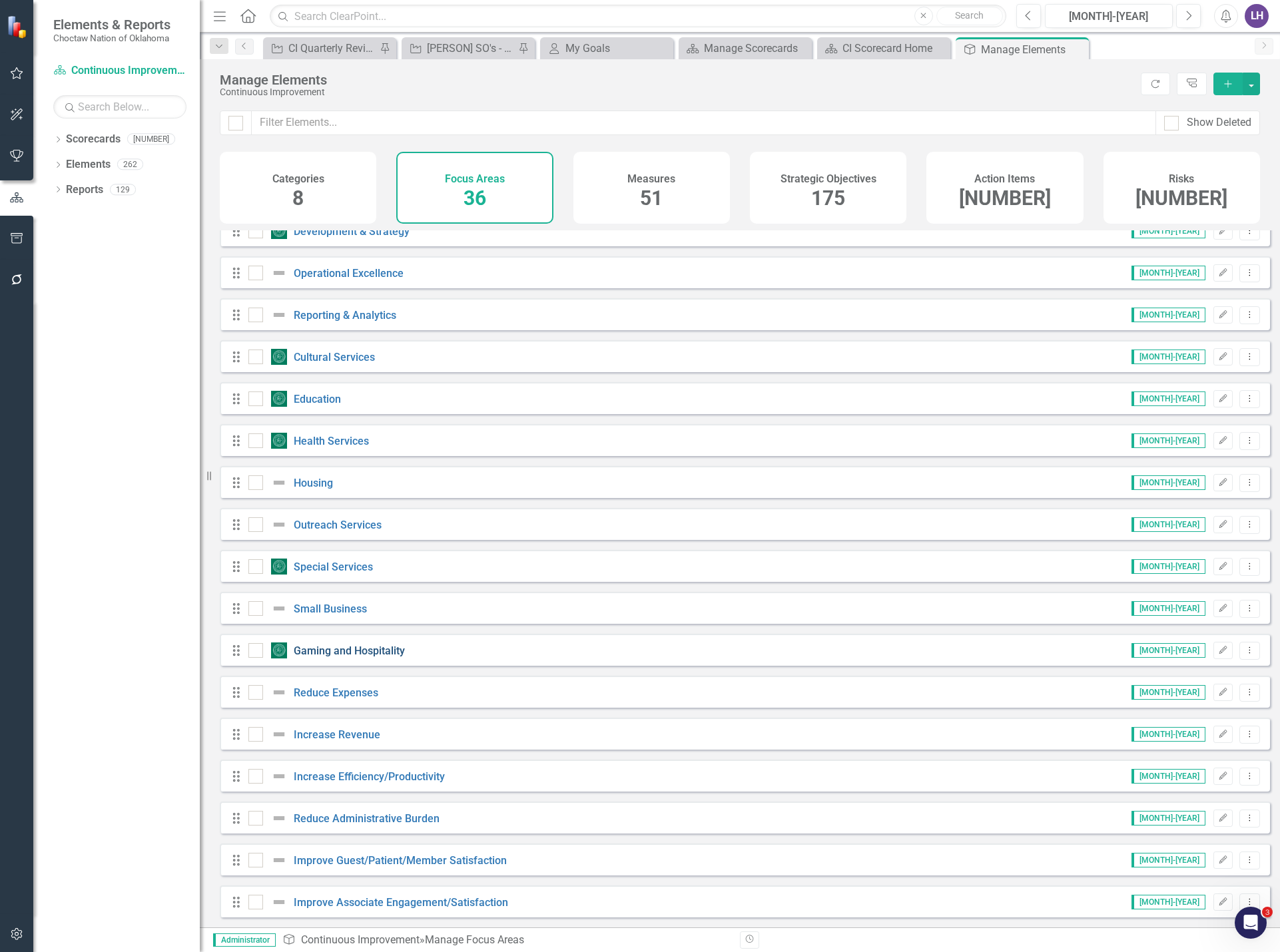click on "Gaming and Hospitality" at bounding box center (349, 650) 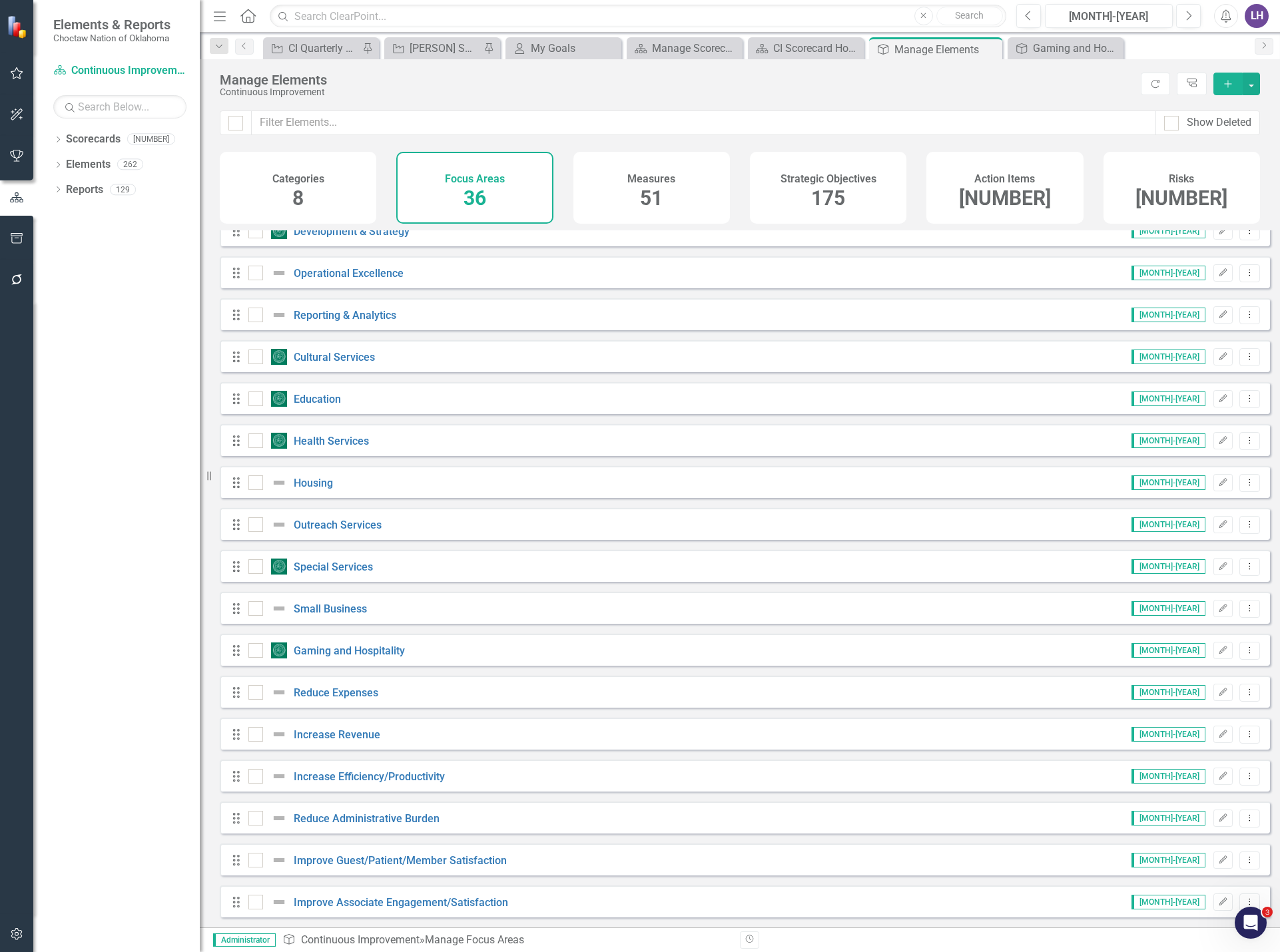 scroll, scrollTop: 823, scrollLeft: 0, axis: vertical 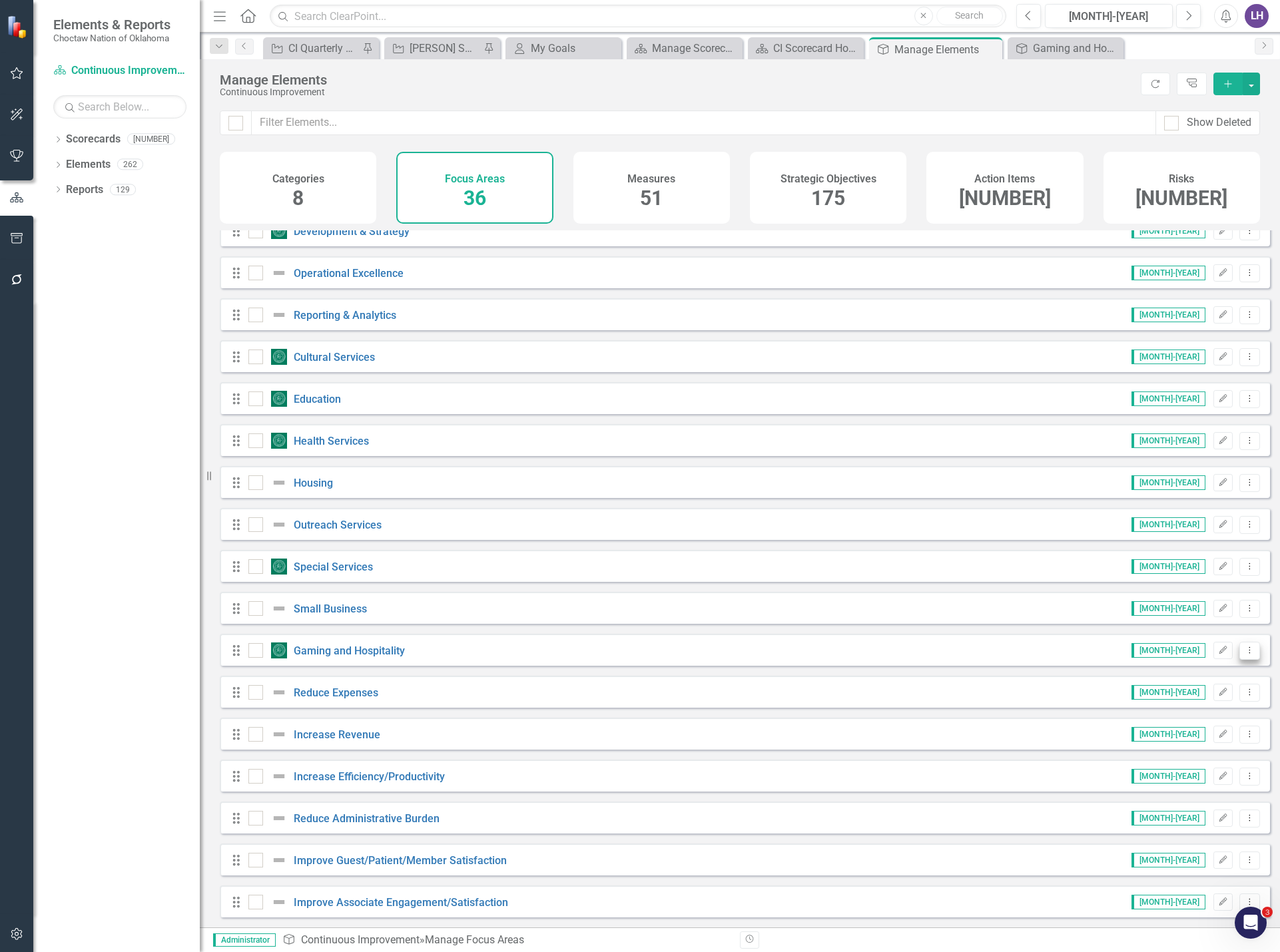 click on "Dropdown Menu" at bounding box center (1249, 650) 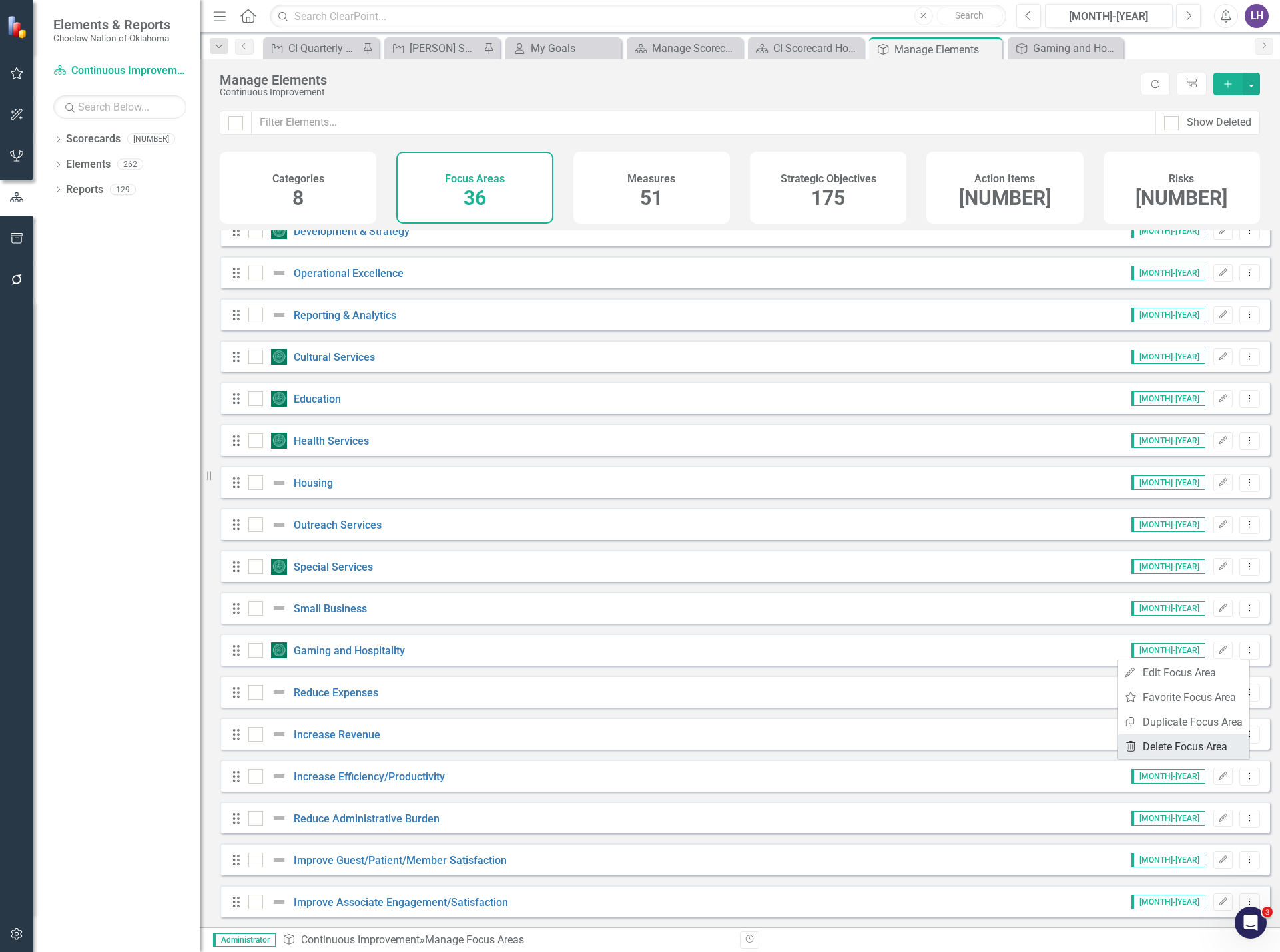click on "Trash Delete Focus Area" at bounding box center [1183, 746] 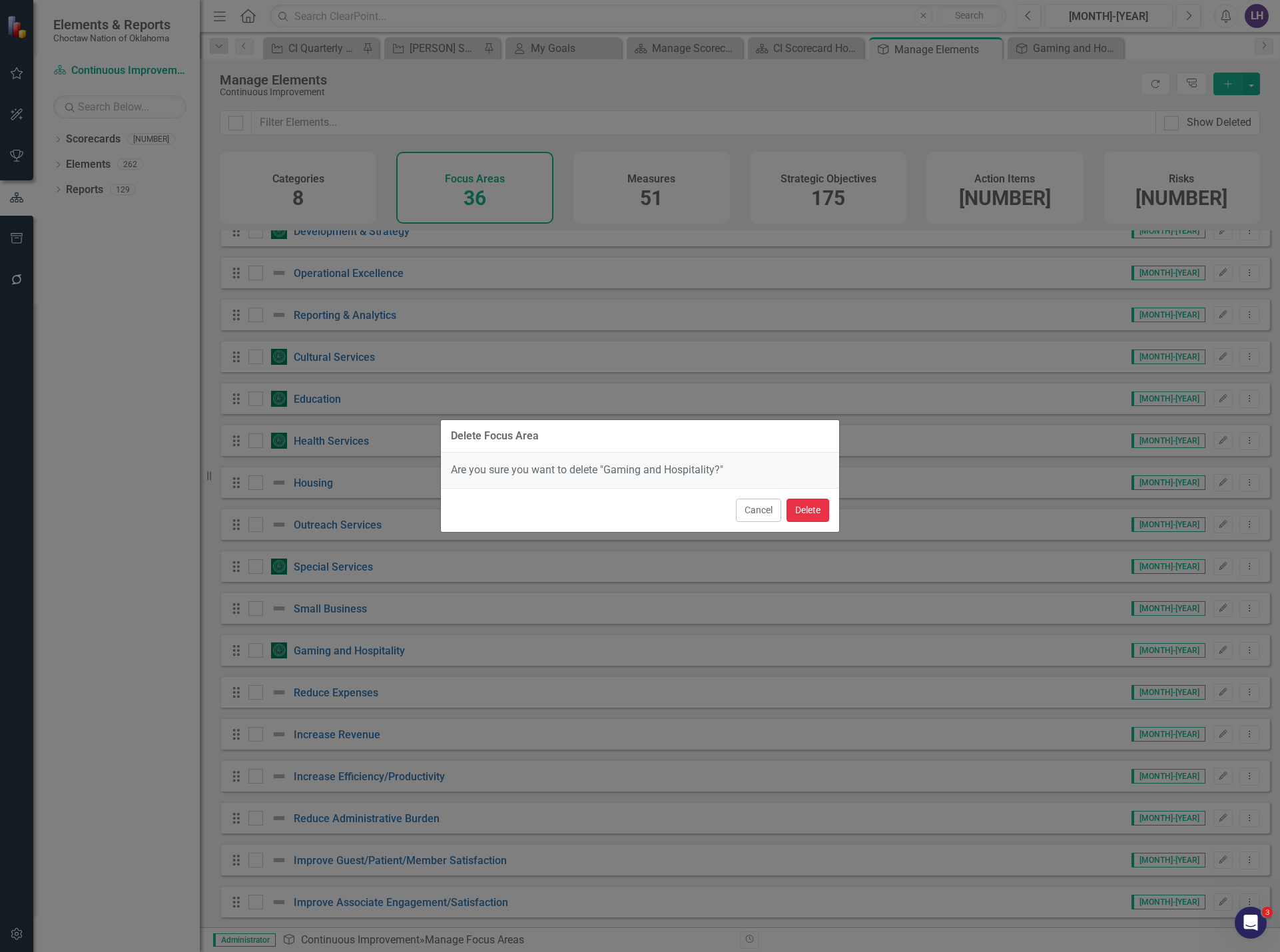 click on "Delete" at bounding box center (808, 510) 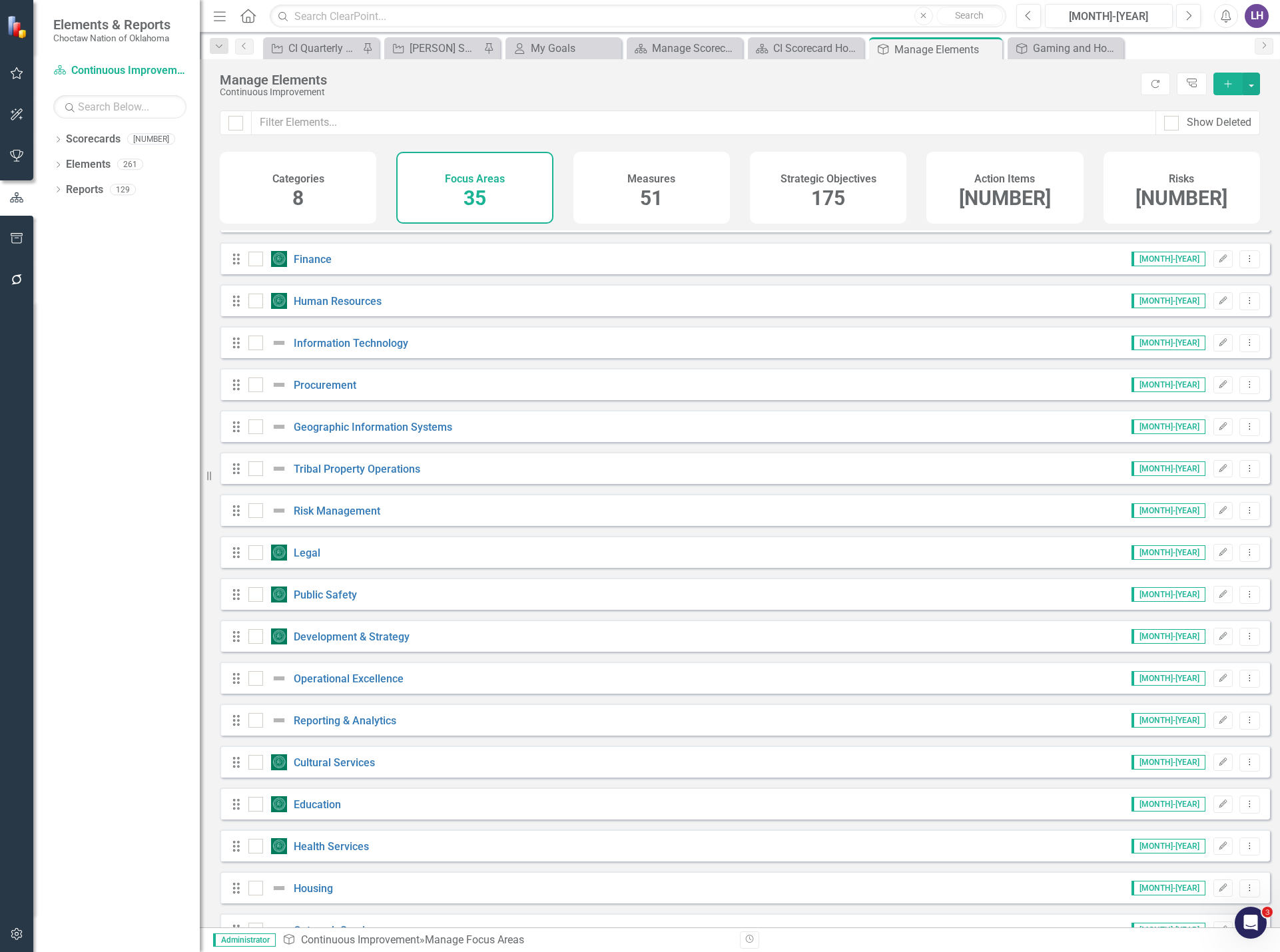 scroll, scrollTop: 49, scrollLeft: 0, axis: vertical 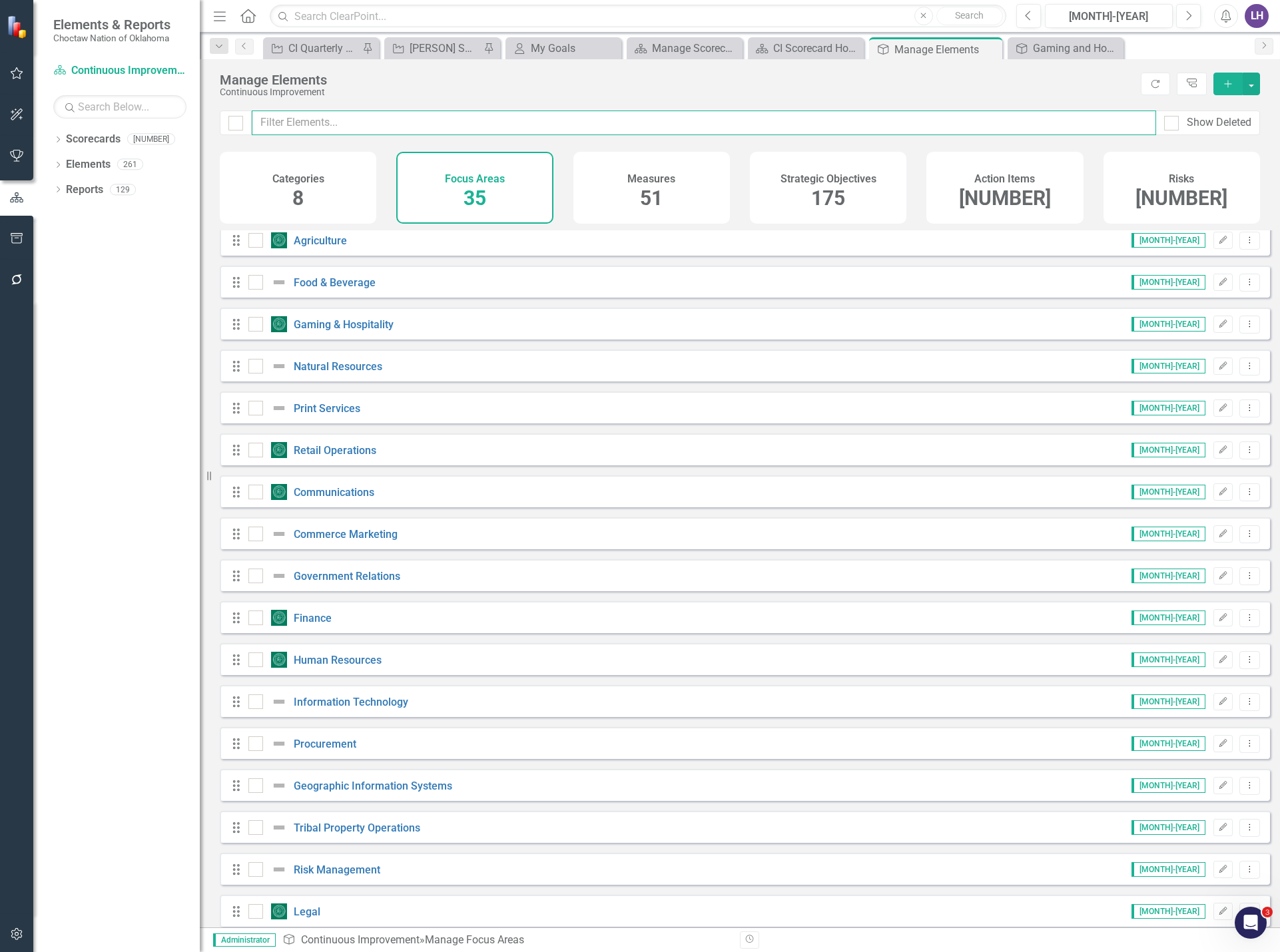 click at bounding box center [704, 122] 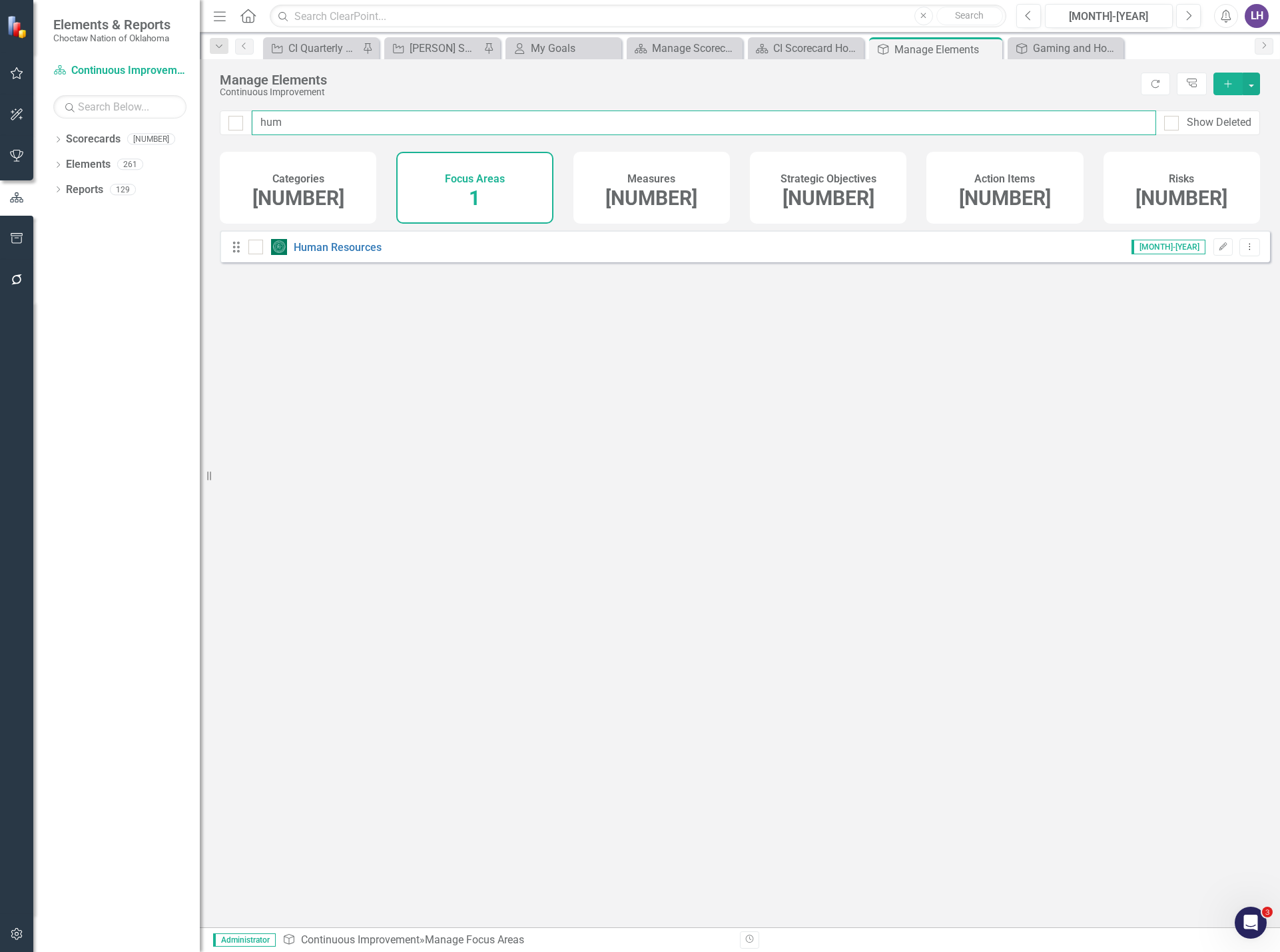 drag, startPoint x: 231, startPoint y: 128, endPoint x: 224, endPoint y: 128, distance: 7 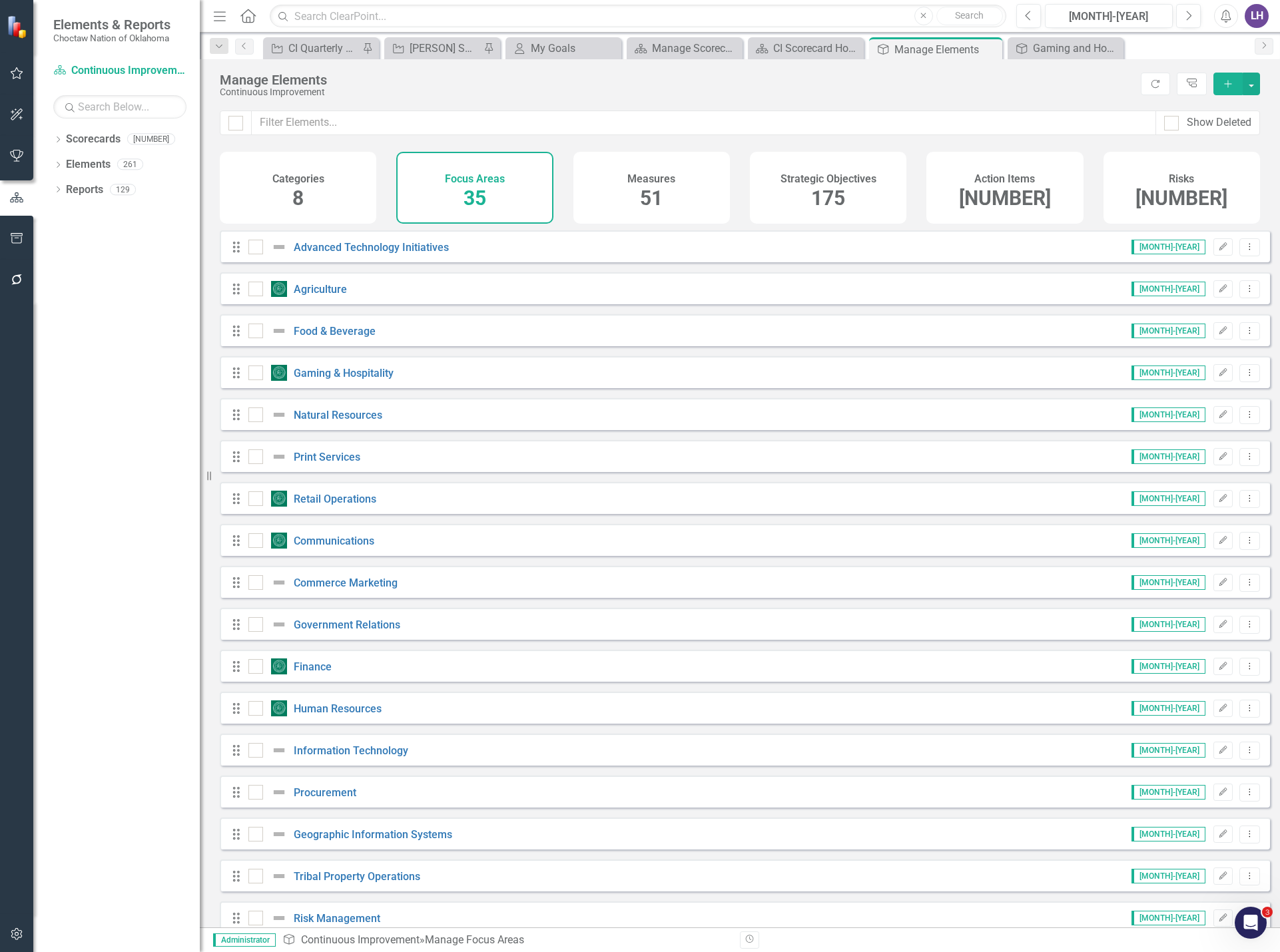 click on "175" at bounding box center [828, 198] 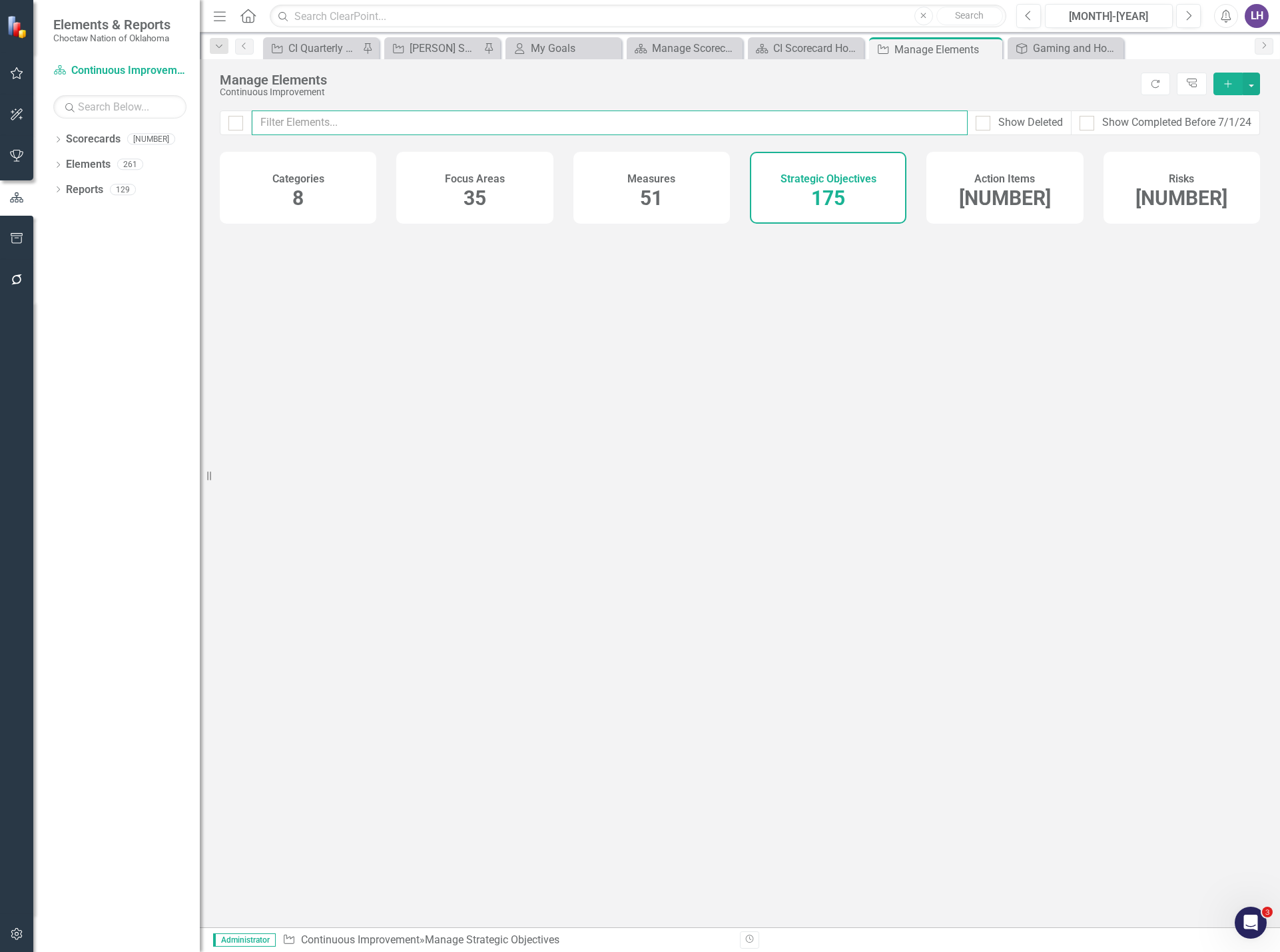 click at bounding box center (609, 122) 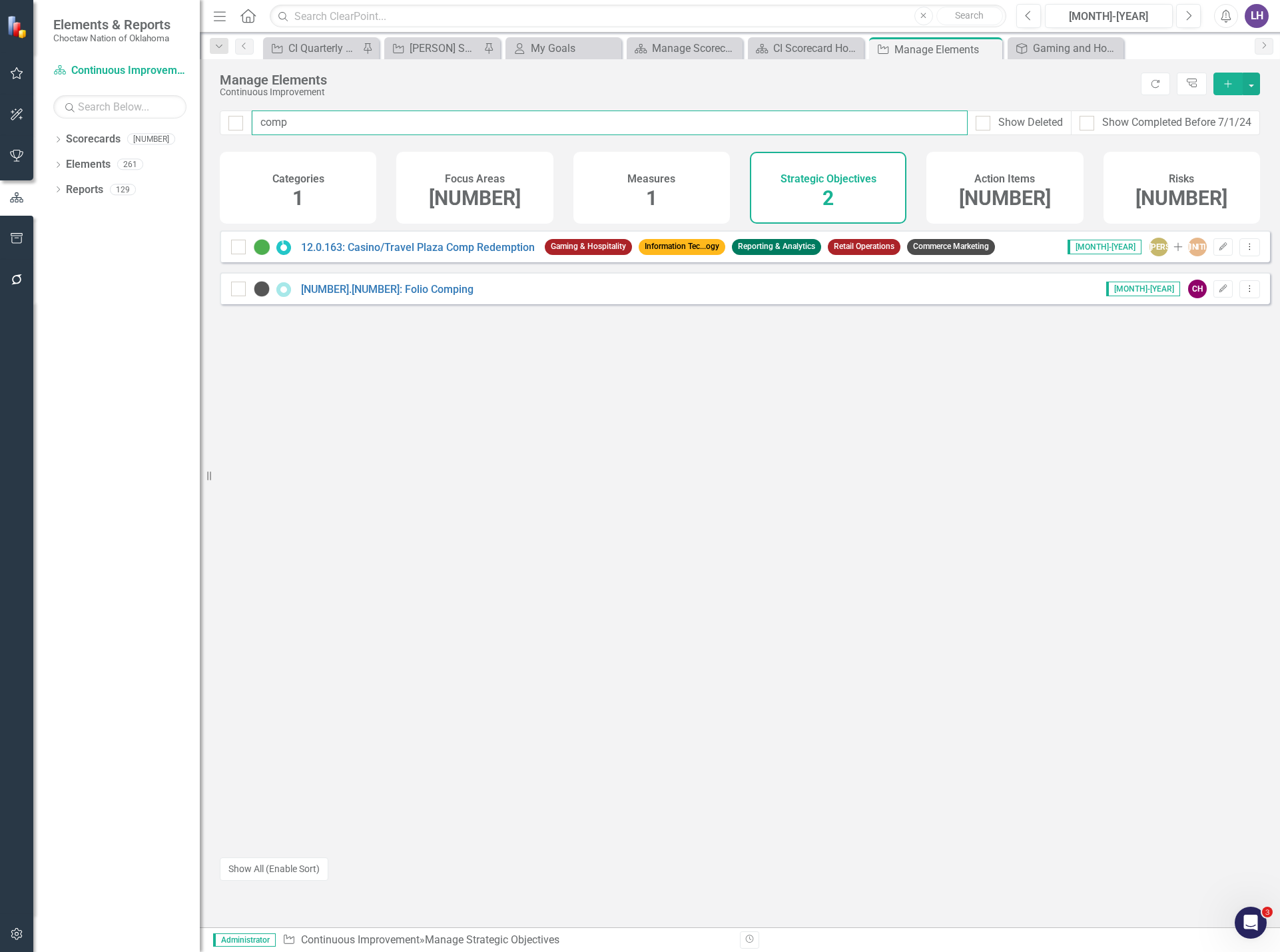 type on "comp" 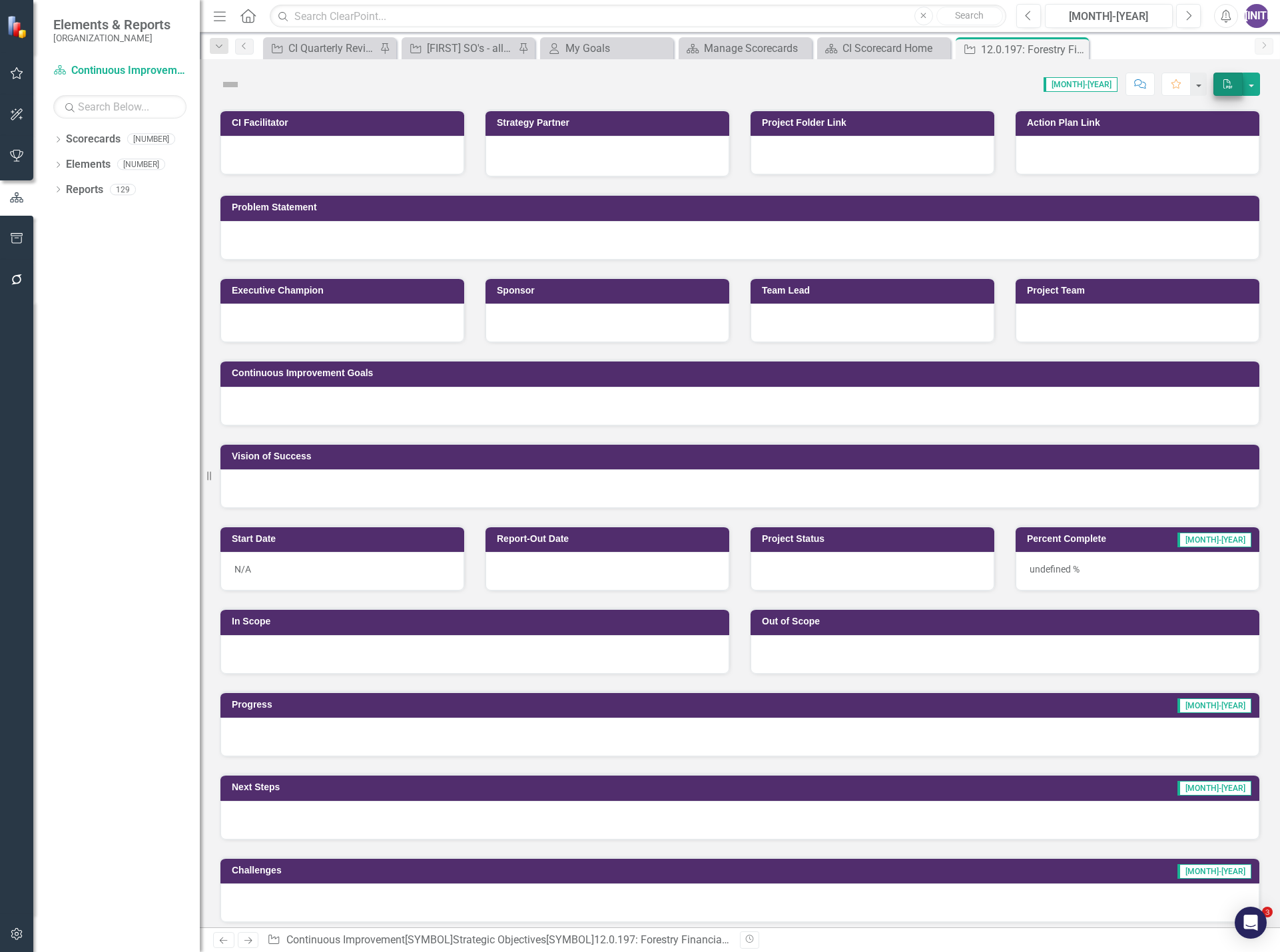 scroll, scrollTop: 0, scrollLeft: 0, axis: both 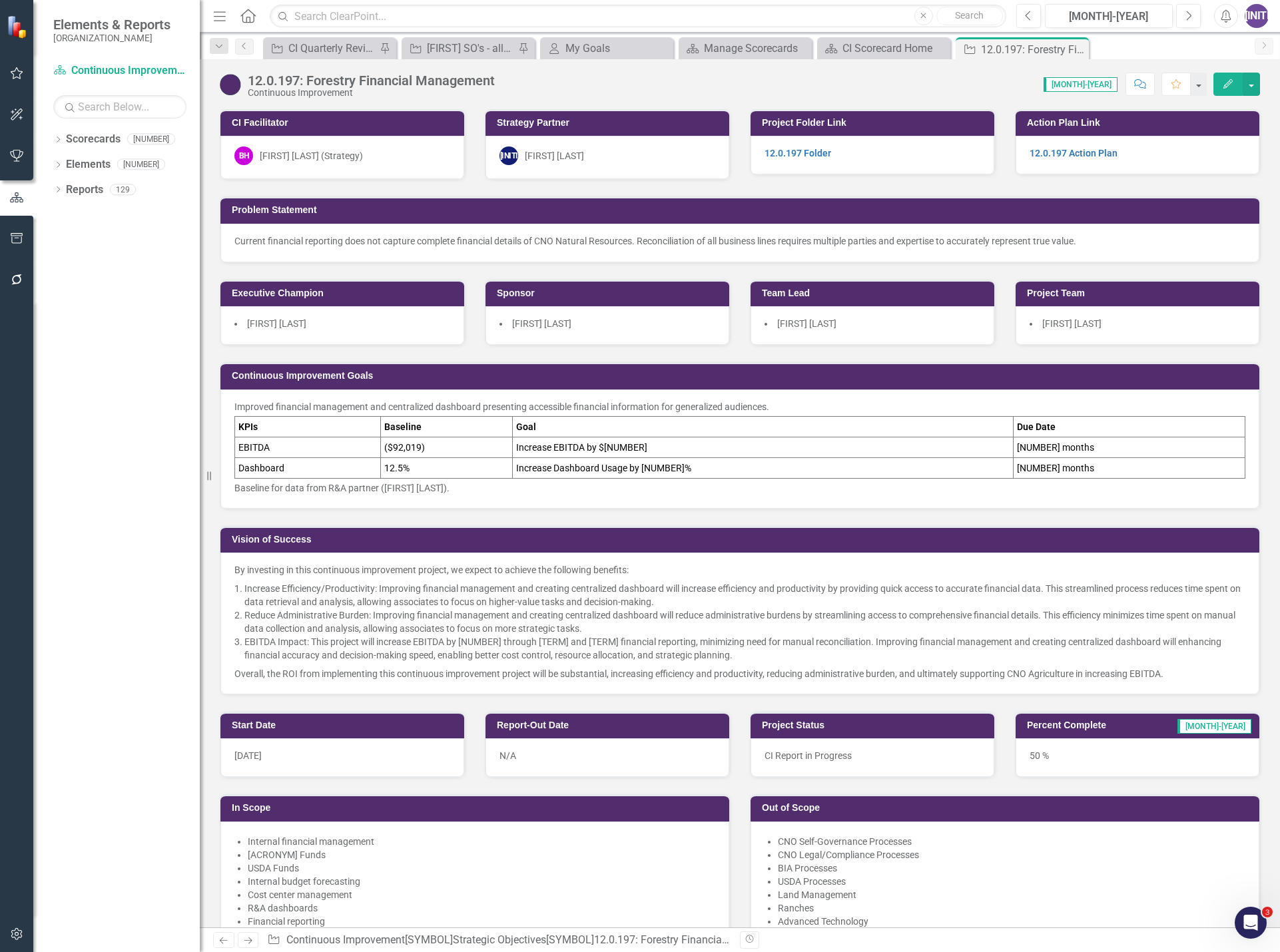 click on "Edit" at bounding box center [1228, 84] 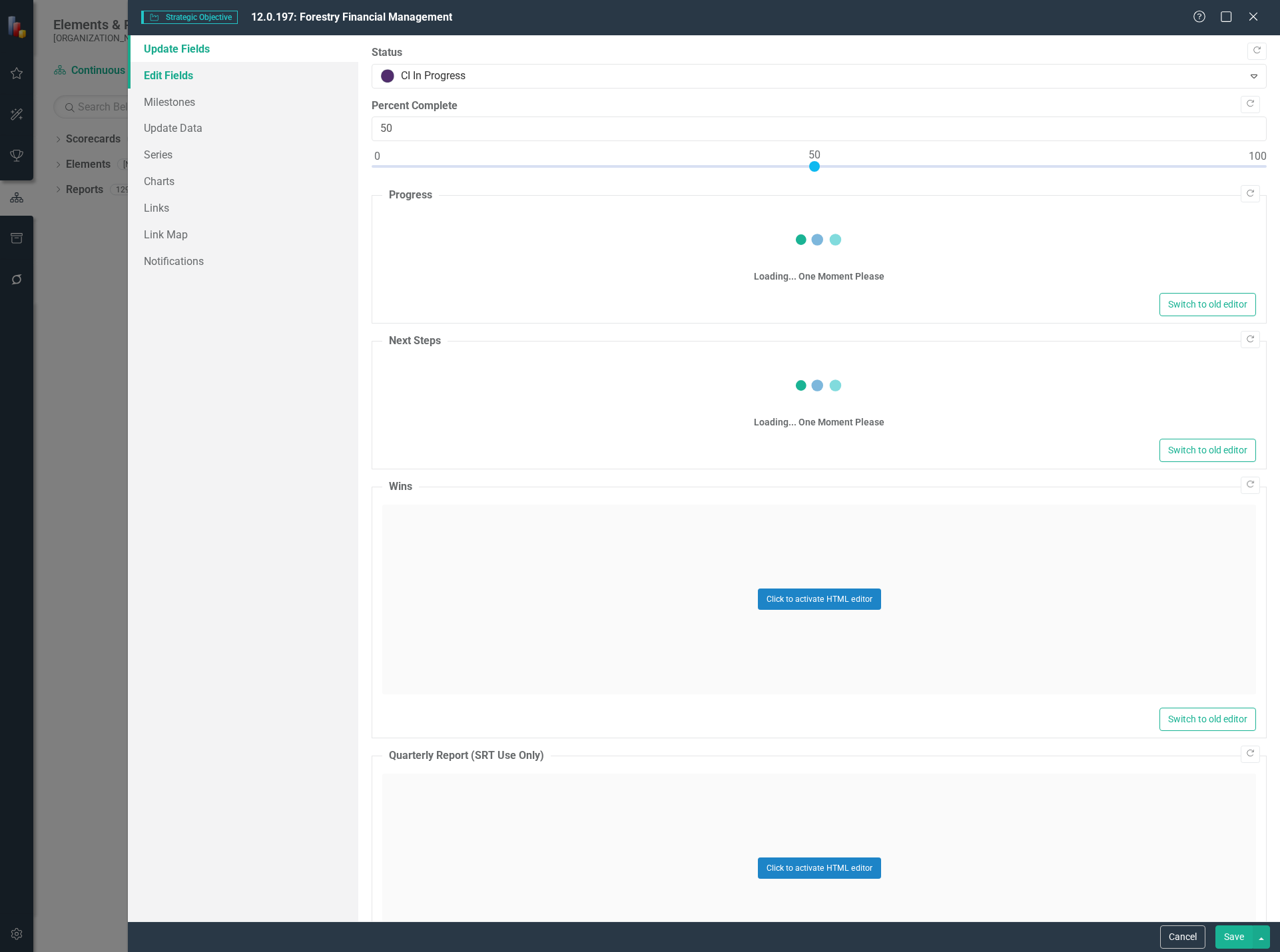 click on "Edit Fields" at bounding box center [243, 75] 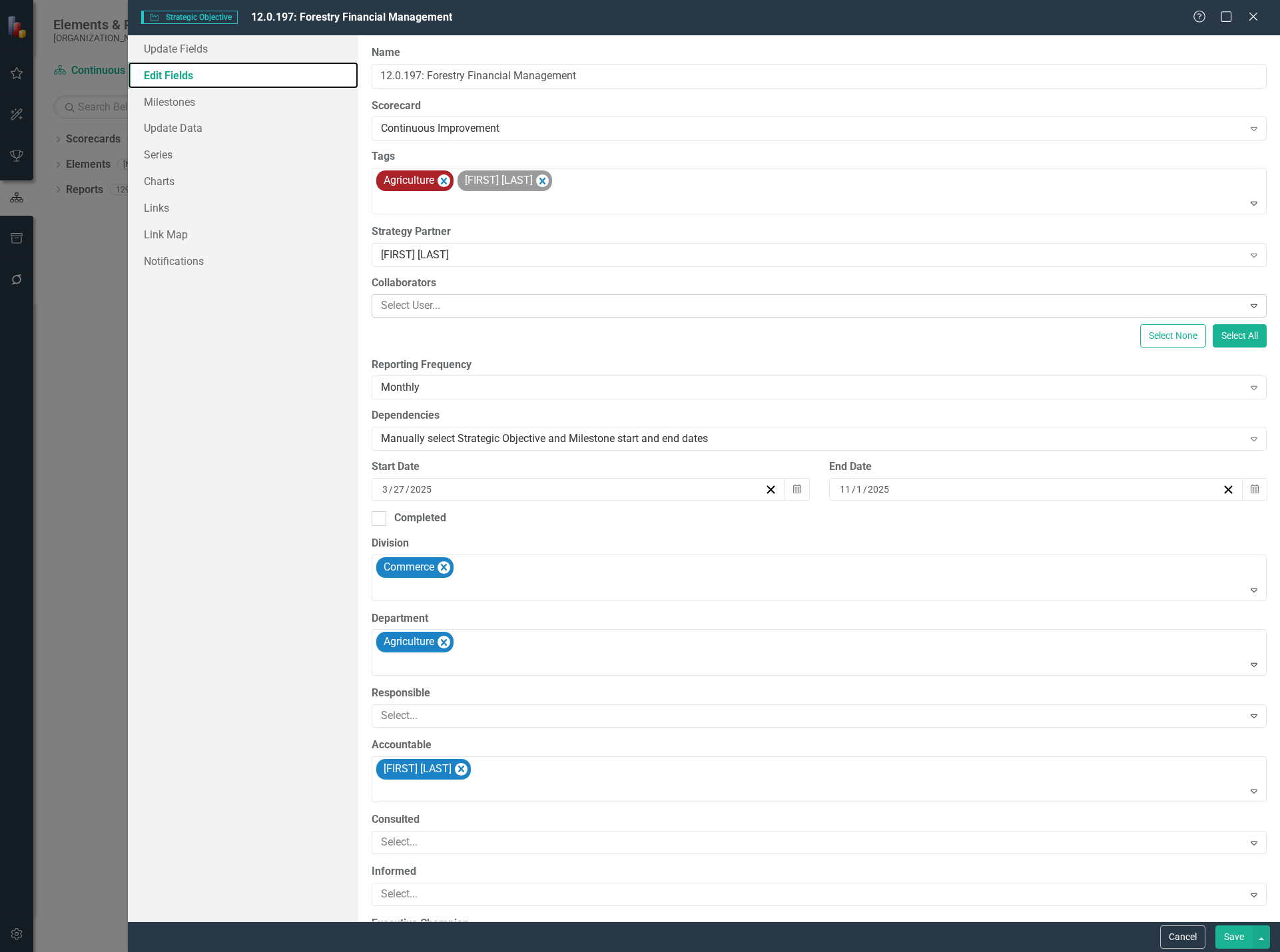 scroll, scrollTop: 0, scrollLeft: 0, axis: both 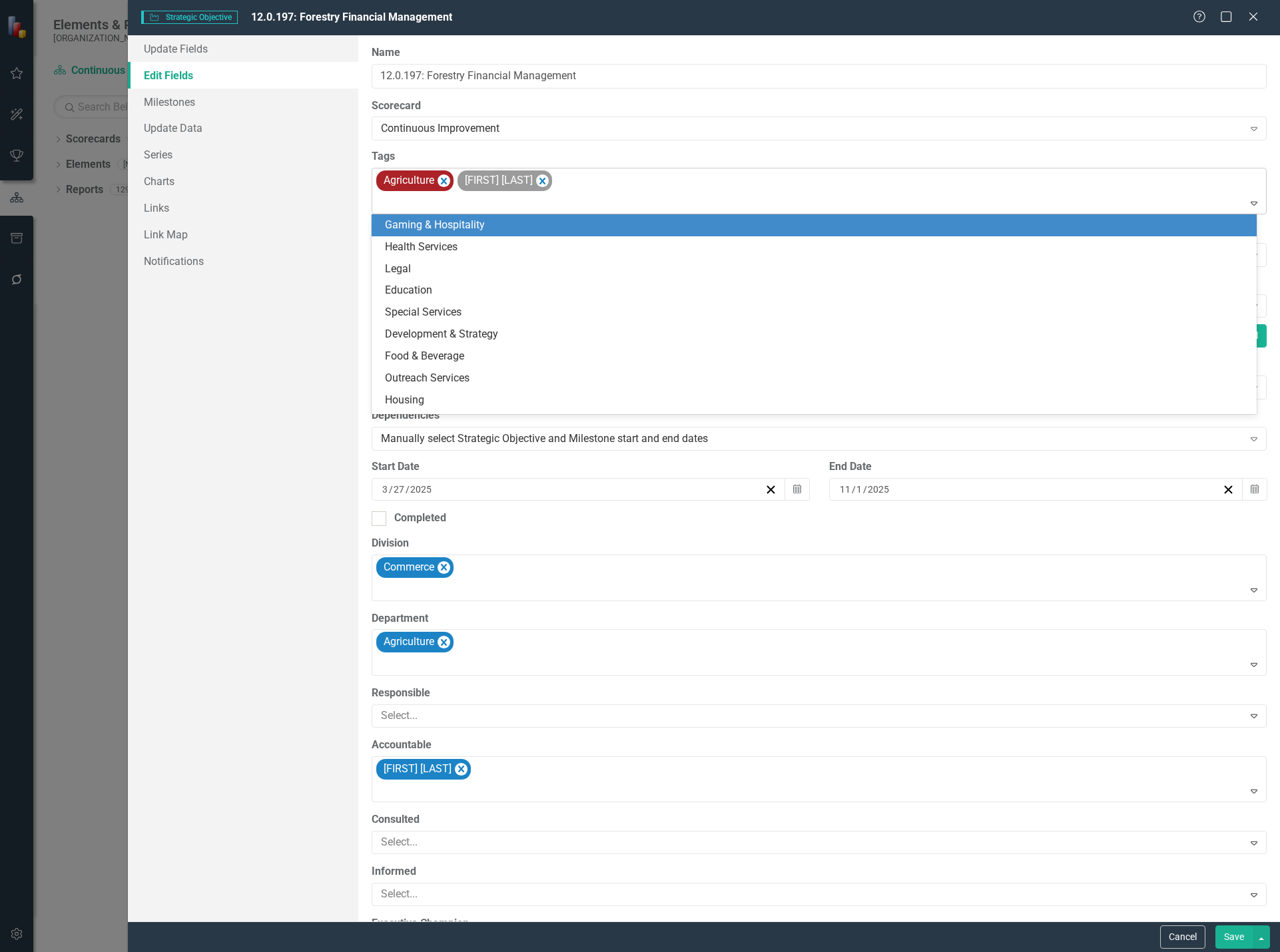 click at bounding box center [820, 203] 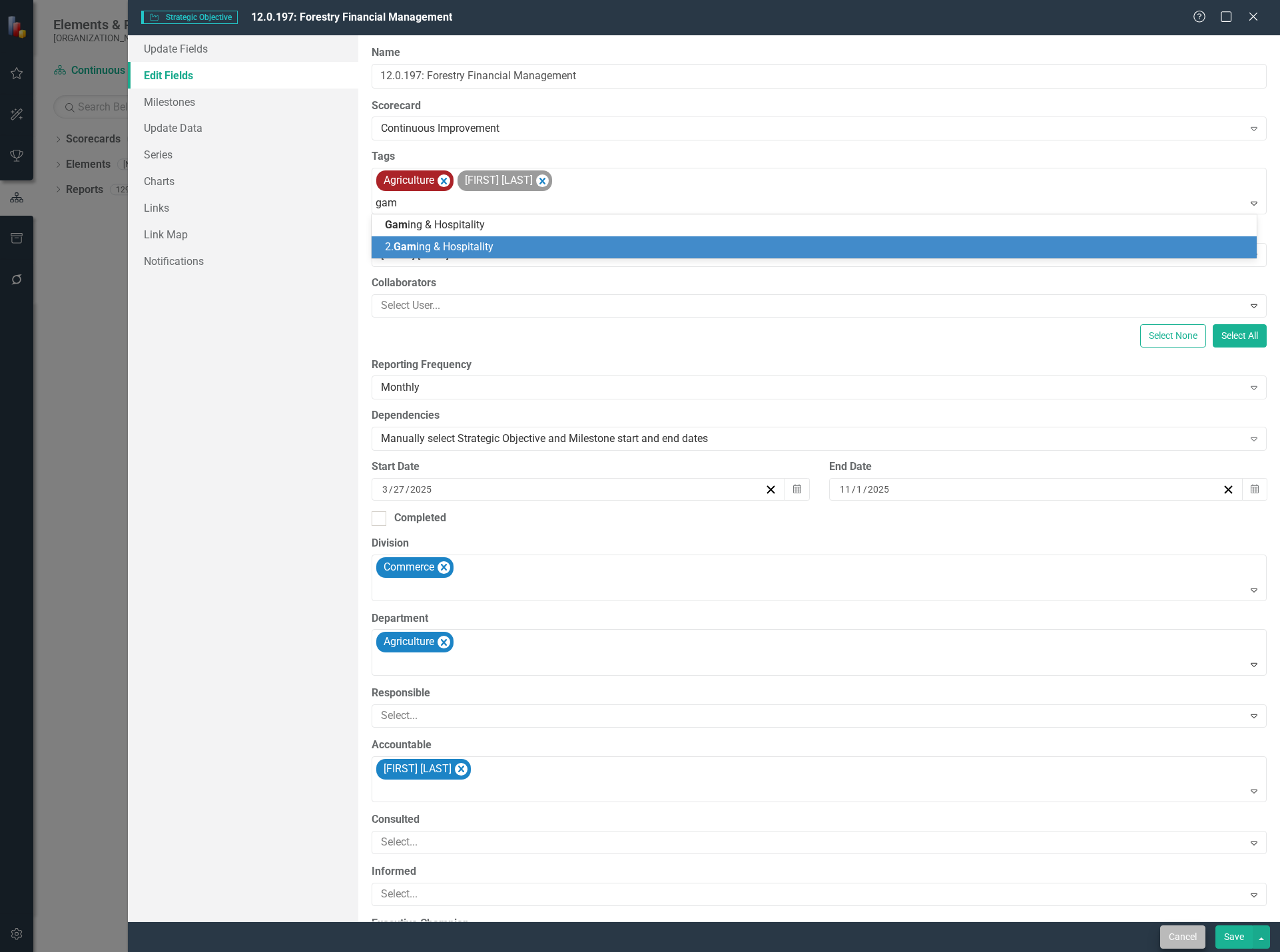 type on "gam" 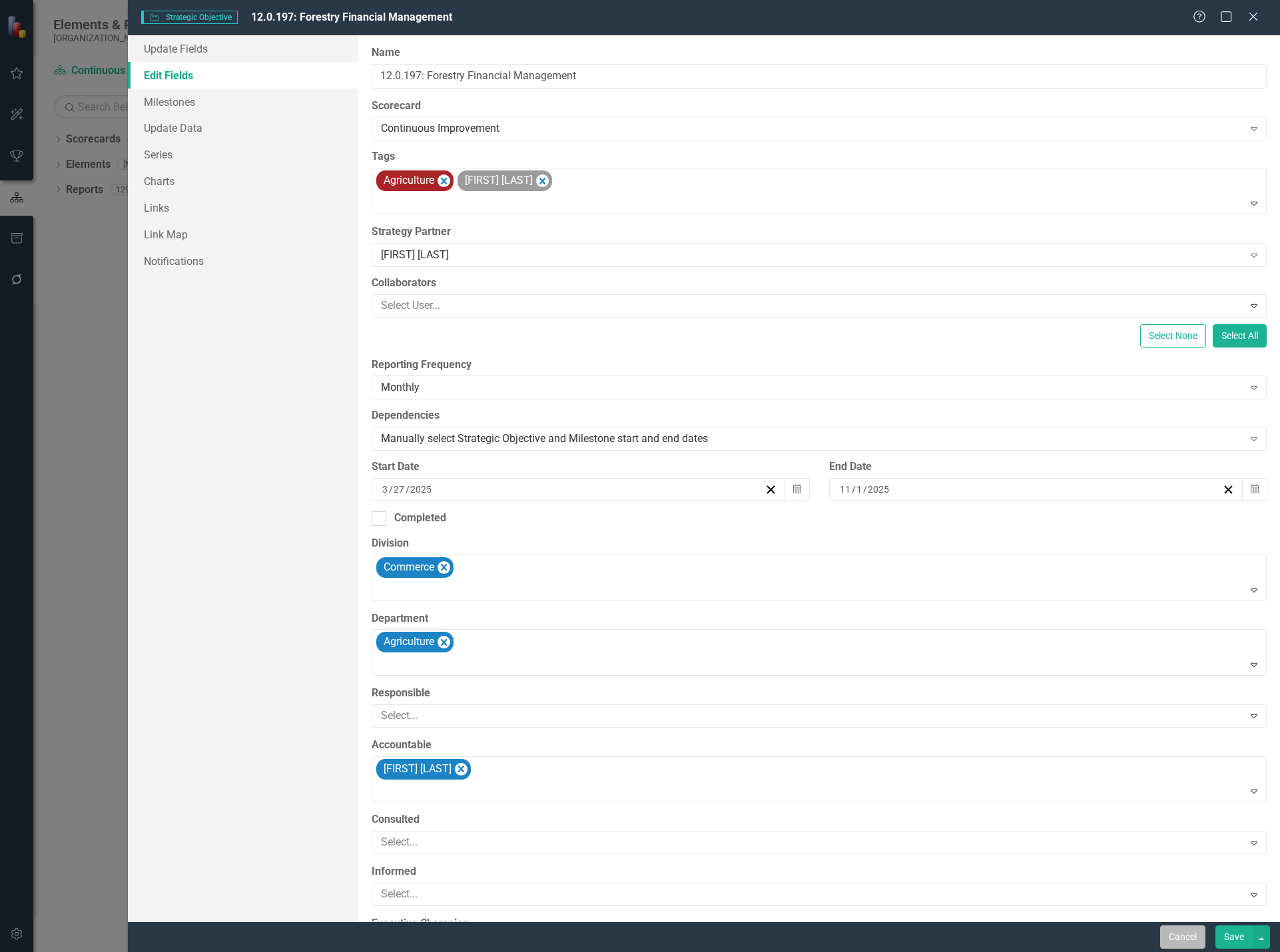 click on "Cancel" at bounding box center [1183, 937] 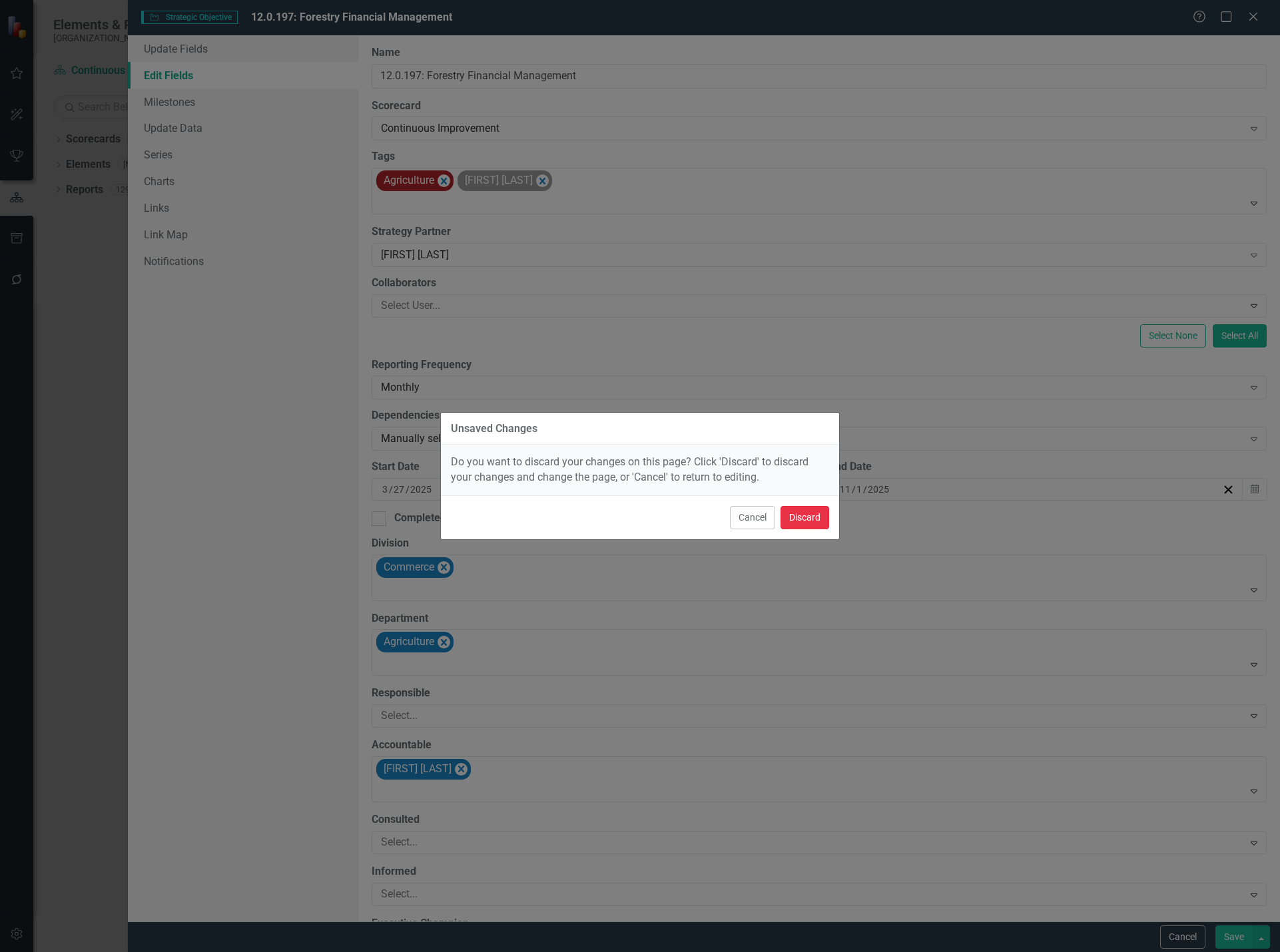 click on "Discard" at bounding box center (804, 517) 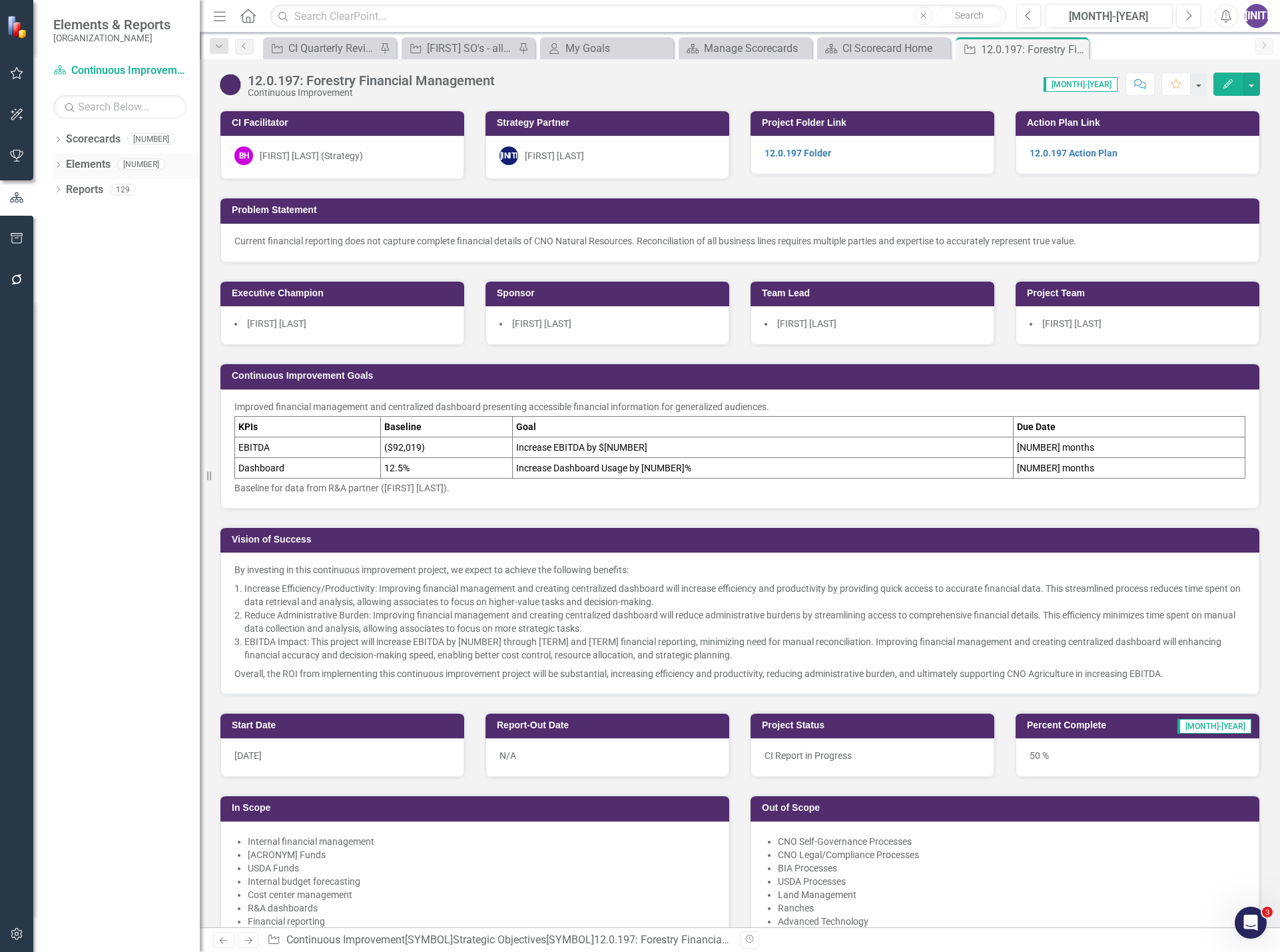 click on "Elements" at bounding box center (88, 164) 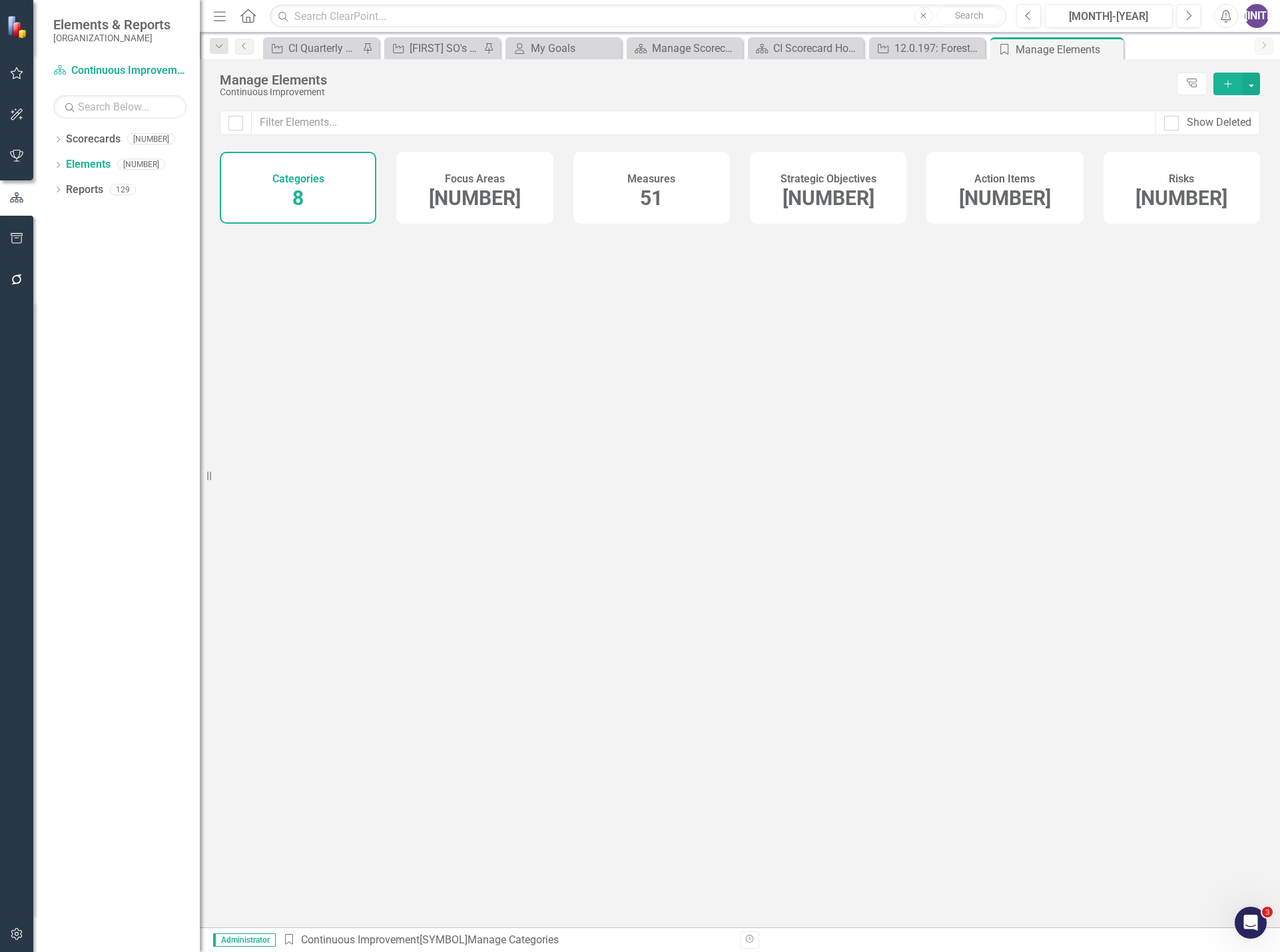 click on "Focus Areas 36" at bounding box center (474, 188) 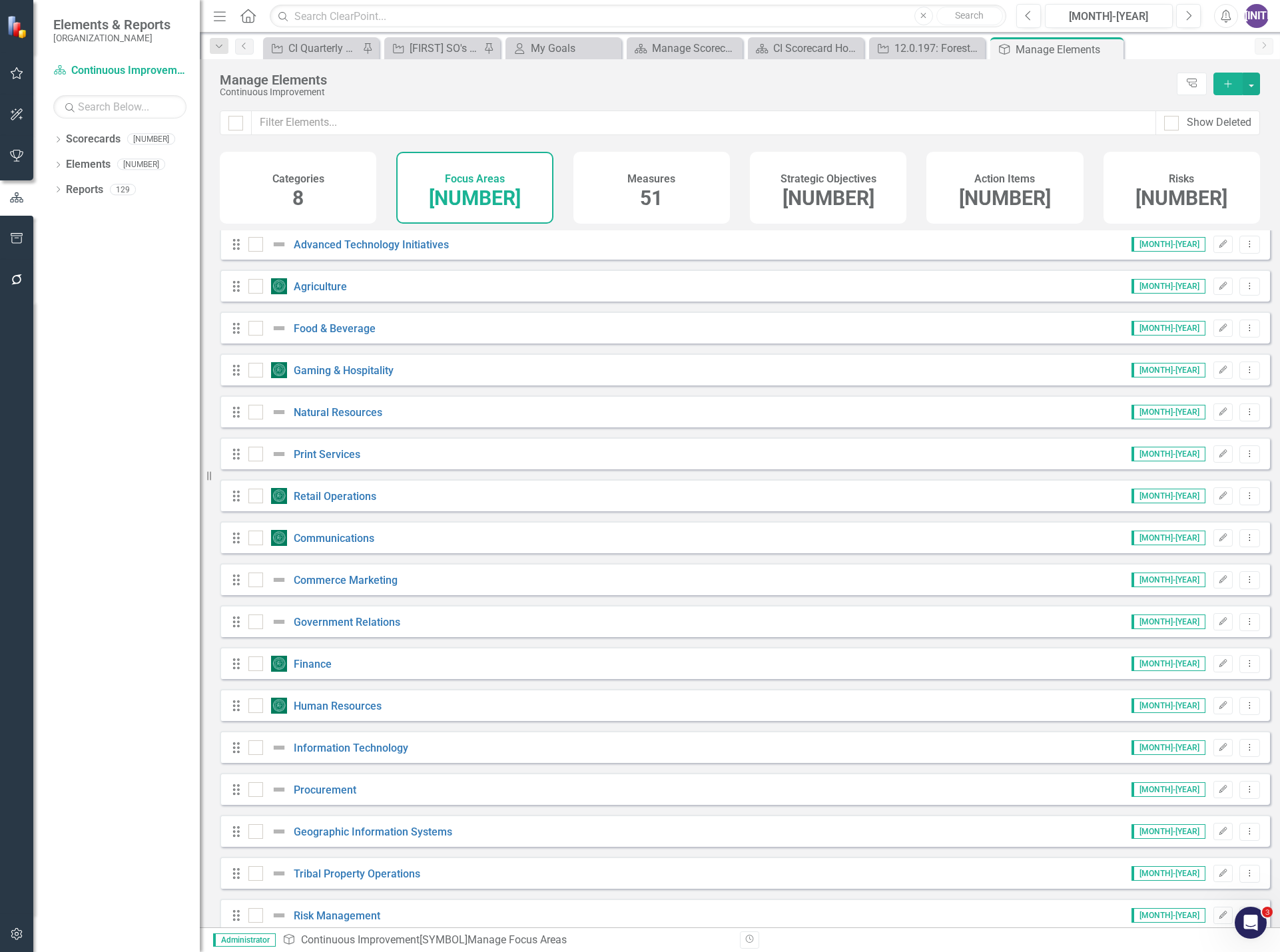 scroll, scrollTop: 0, scrollLeft: 0, axis: both 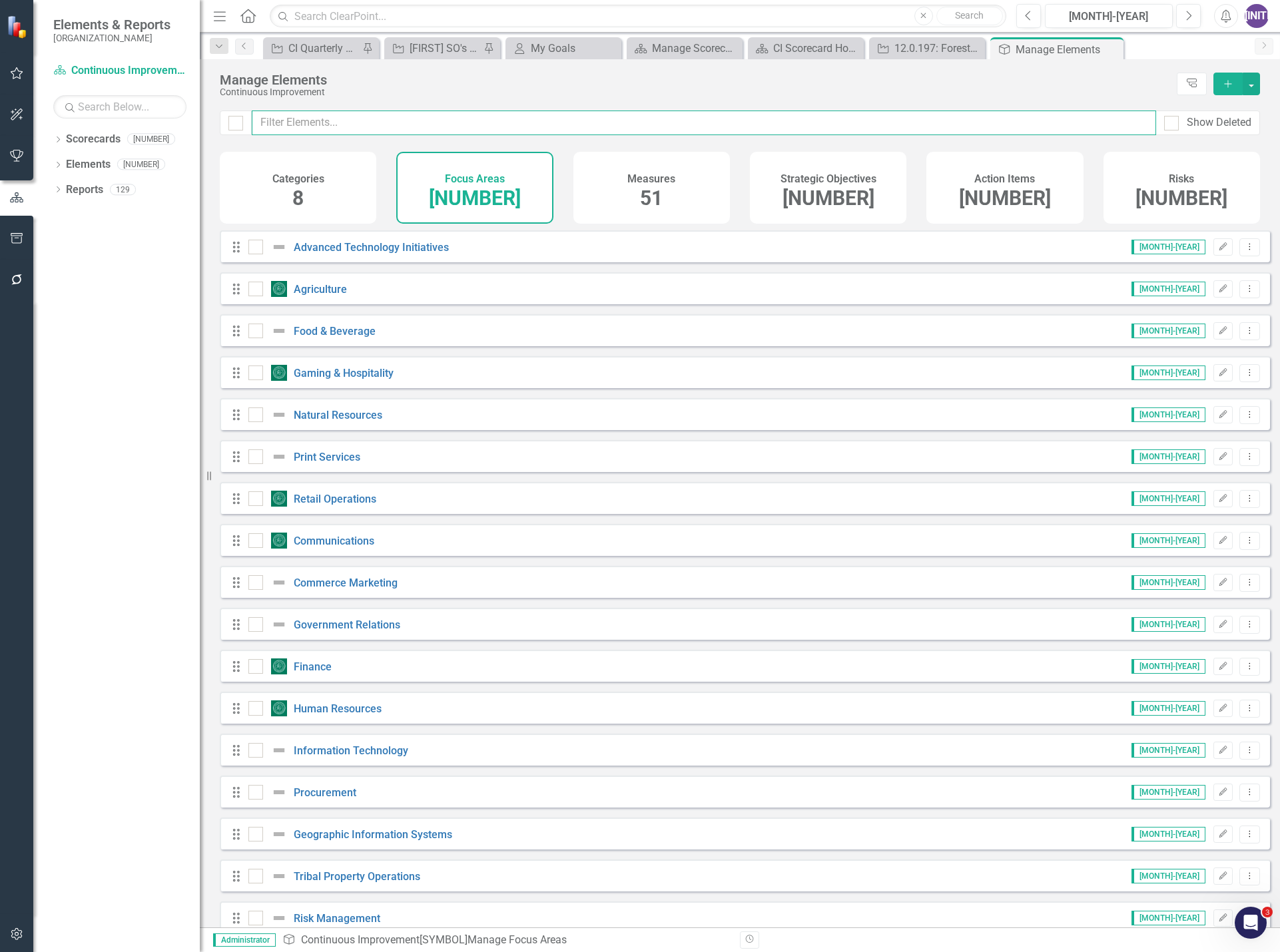 click at bounding box center (704, 122) 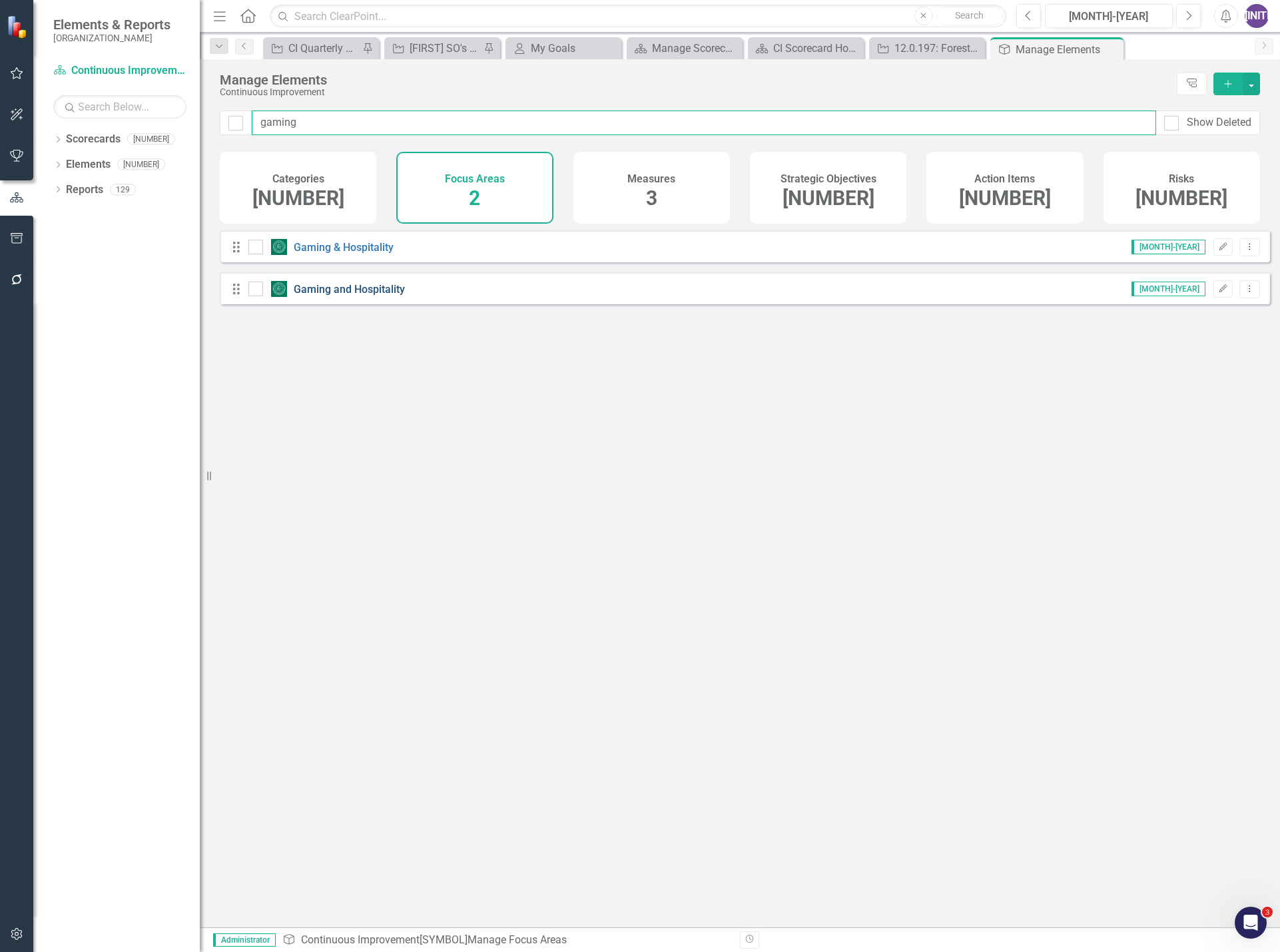 type on "gaming" 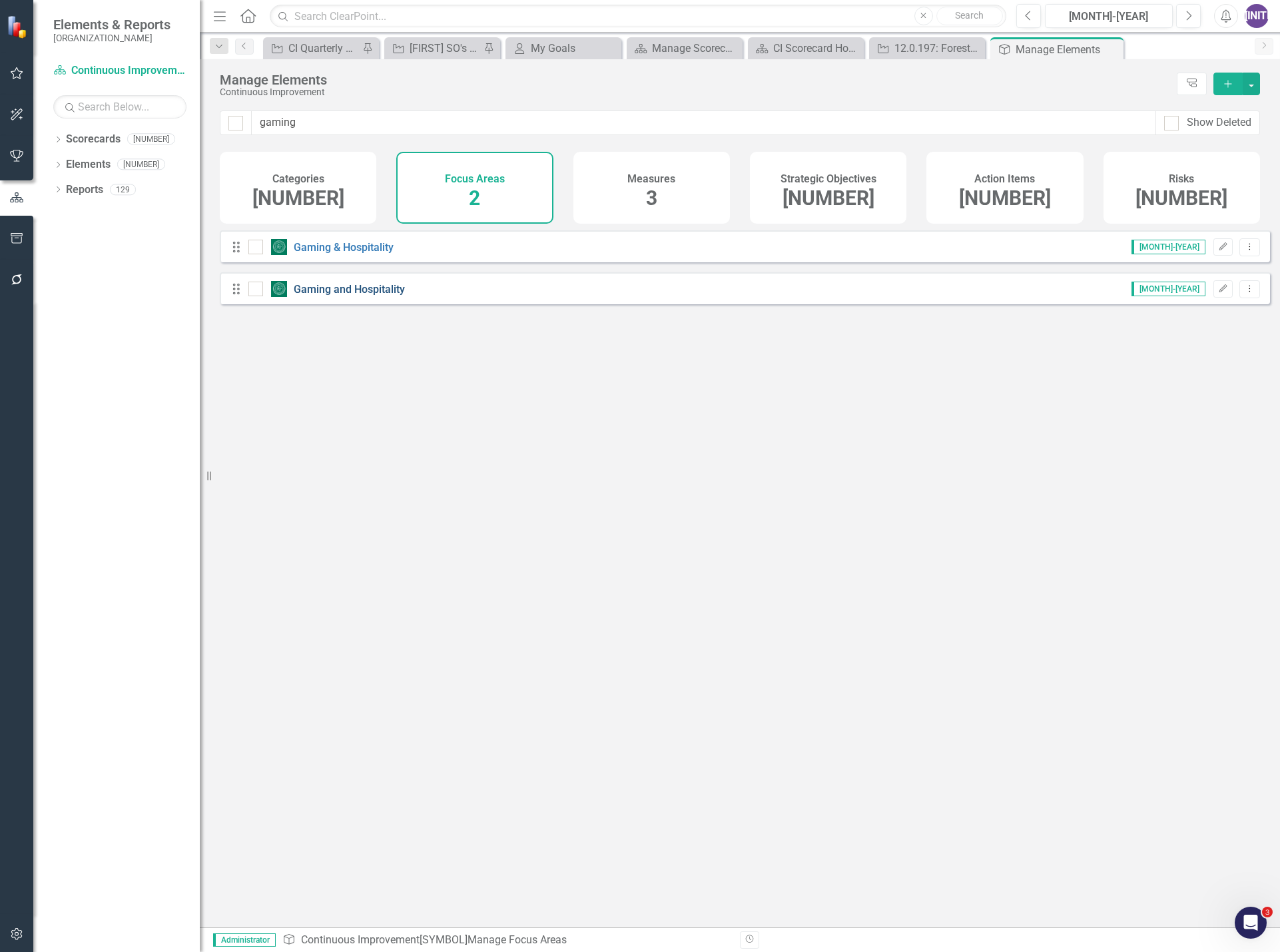 click on "Gaming and Hospitality" at bounding box center [349, 289] 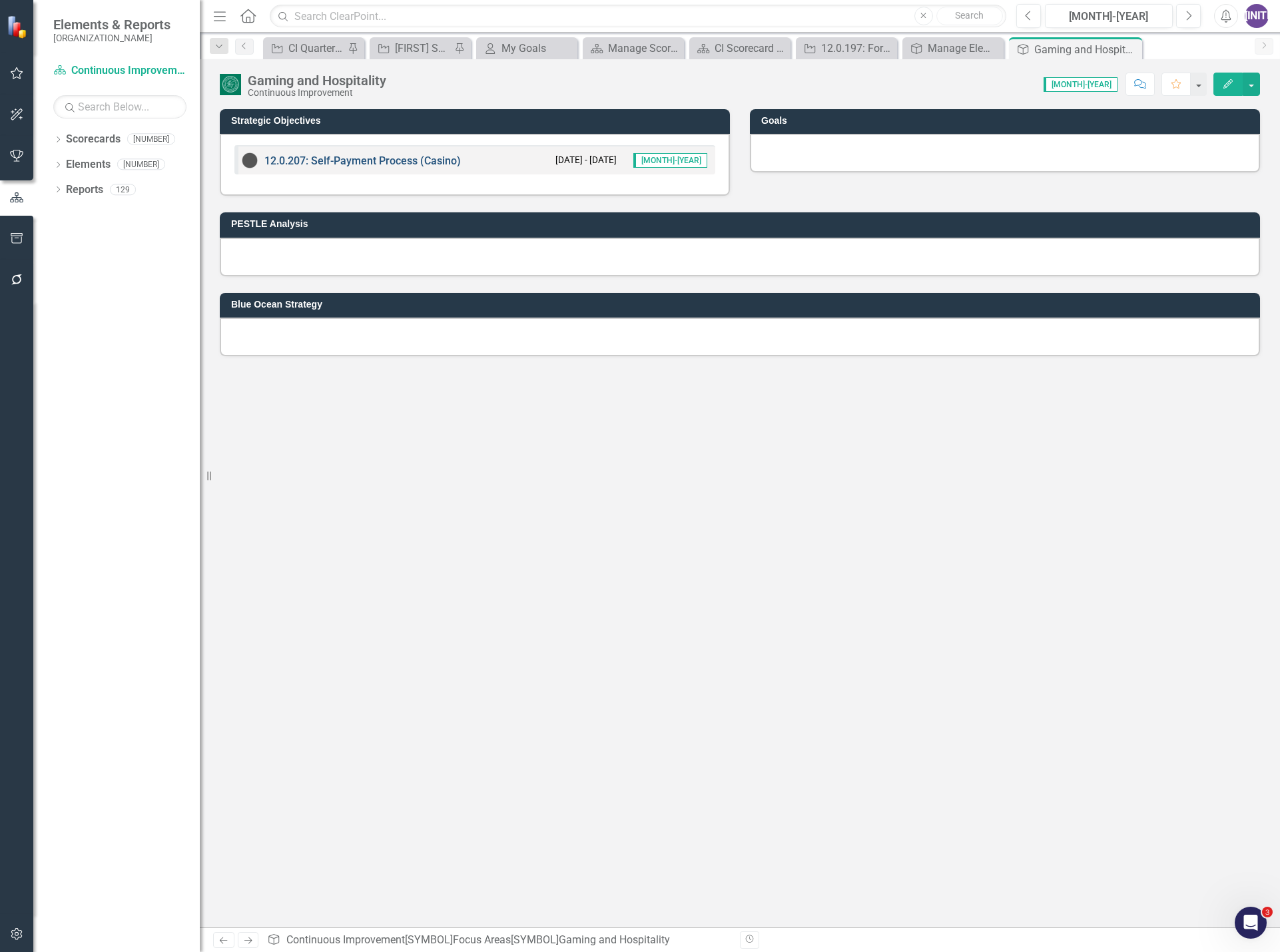 click on "12.0.207: Self-Payment Process (Casino)" at bounding box center (362, 160) 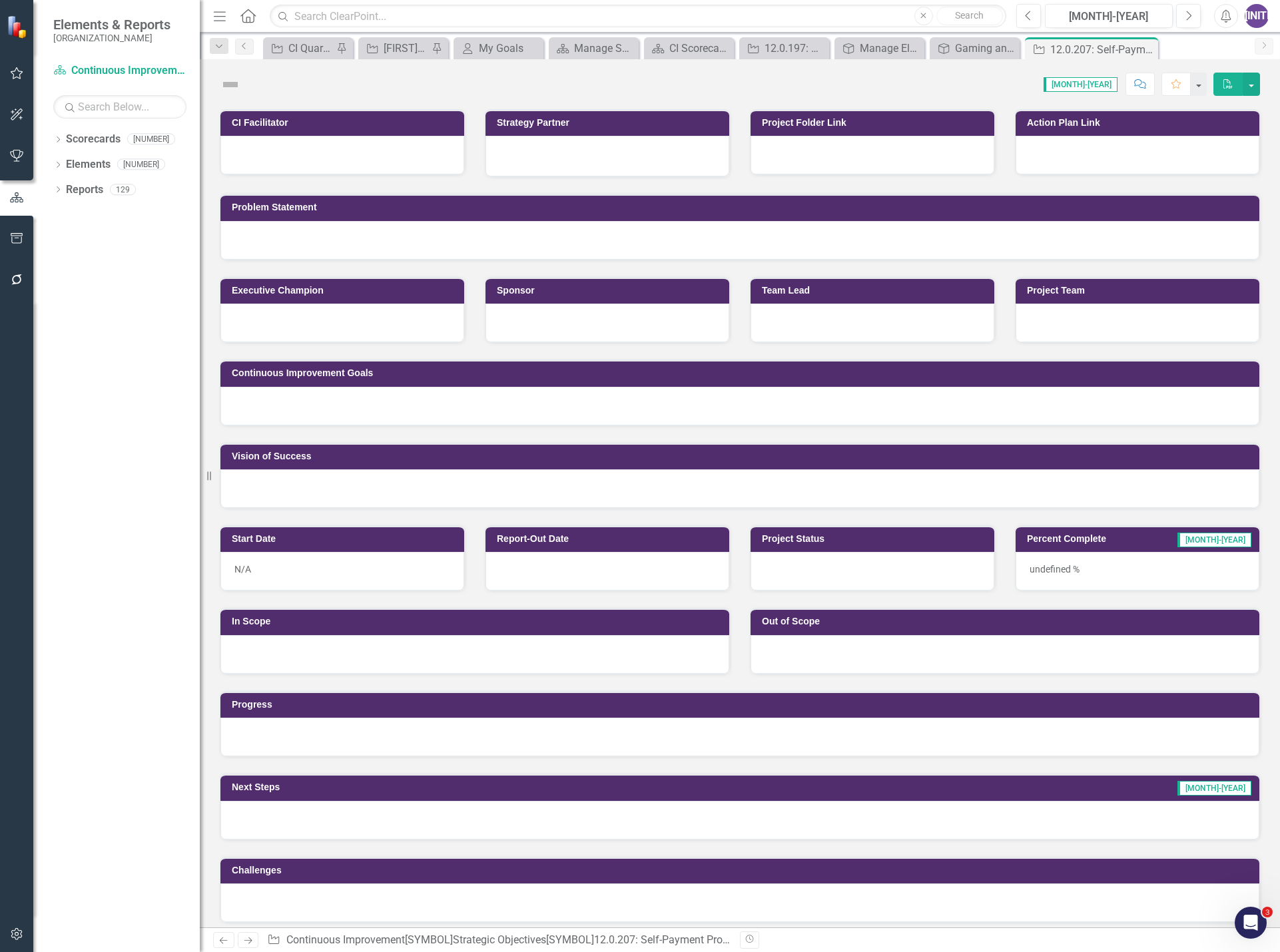 click at bounding box center [342, 155] 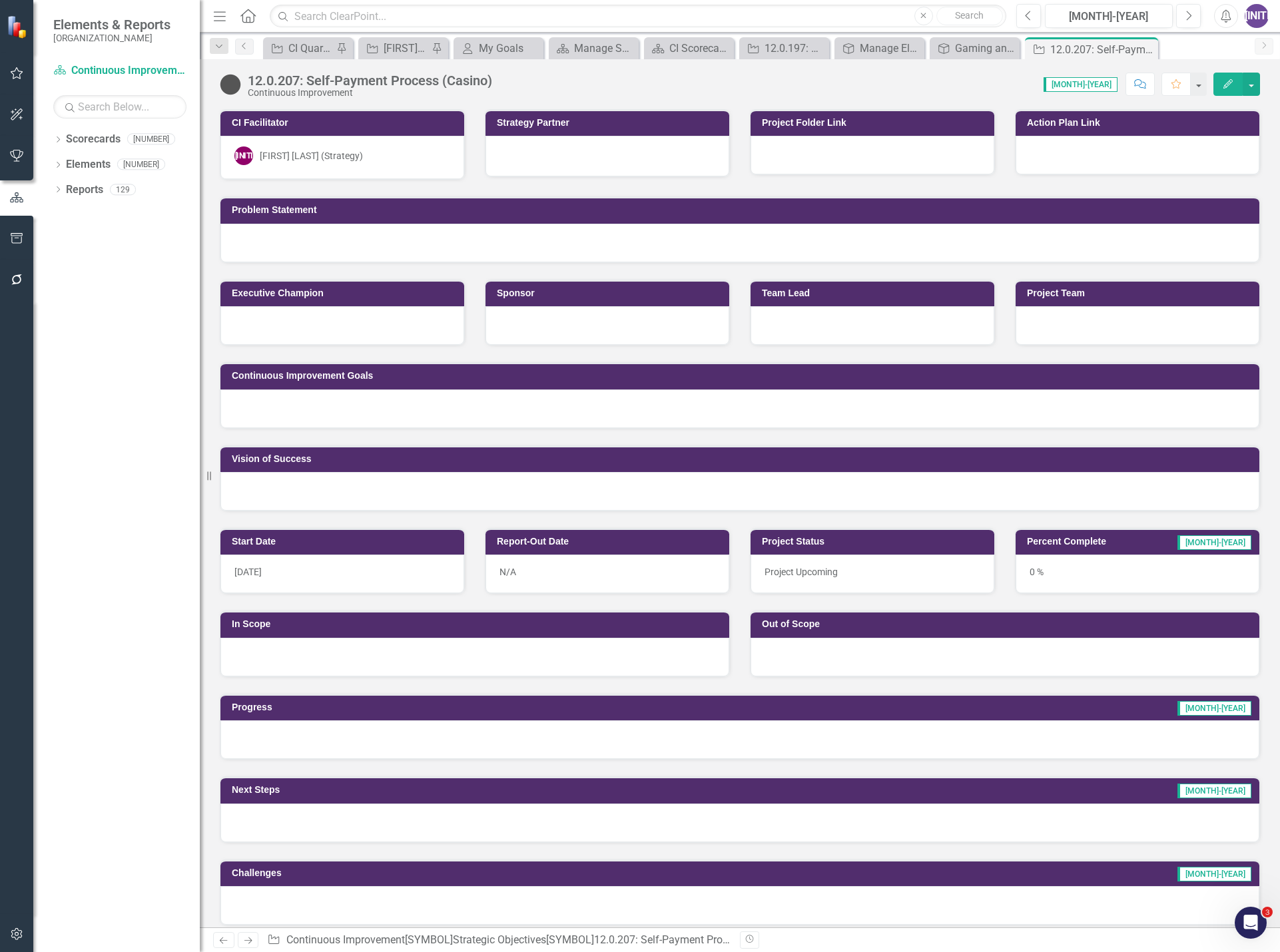 click on "Edit" at bounding box center [1228, 84] 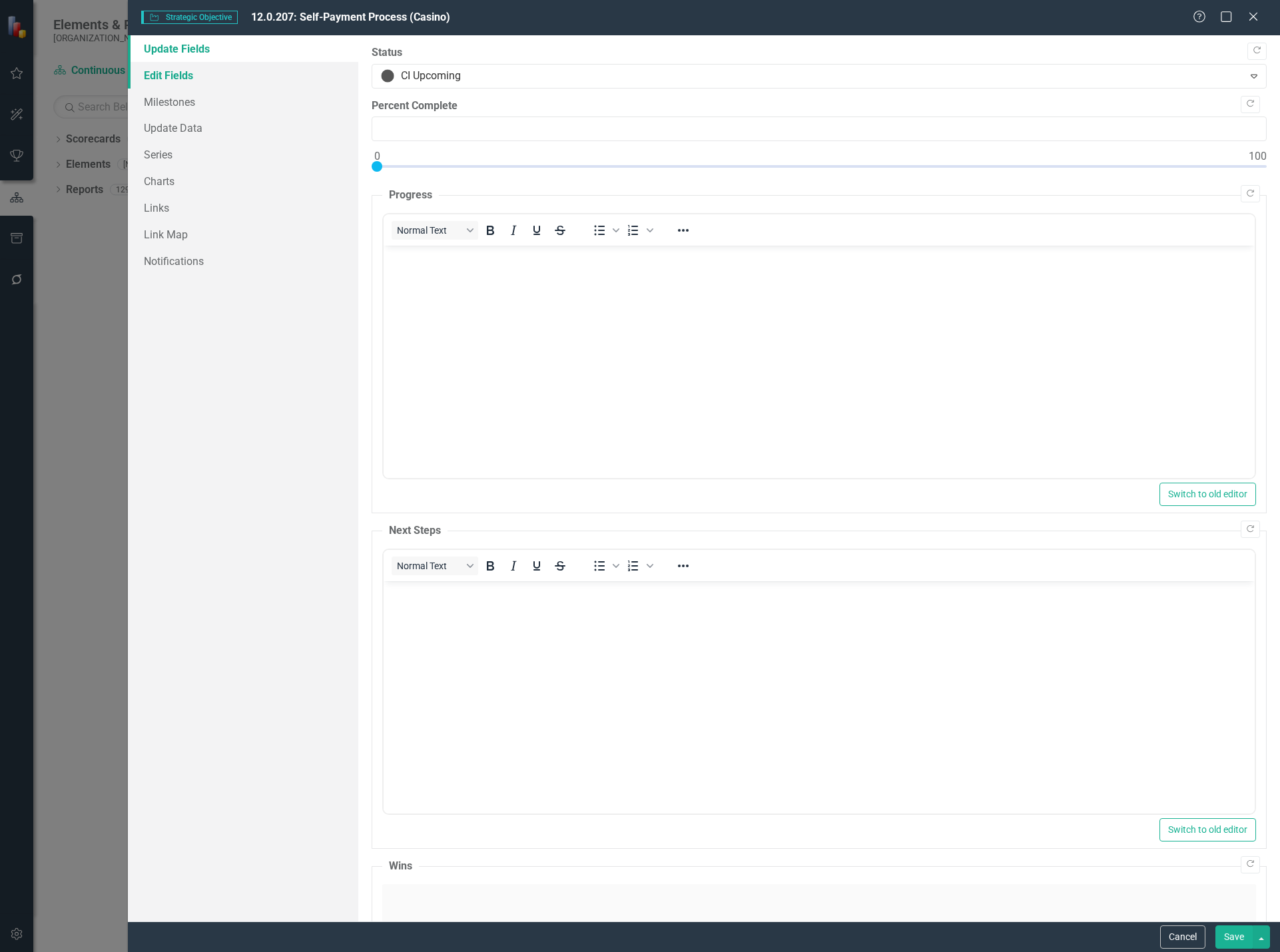 scroll, scrollTop: 0, scrollLeft: 0, axis: both 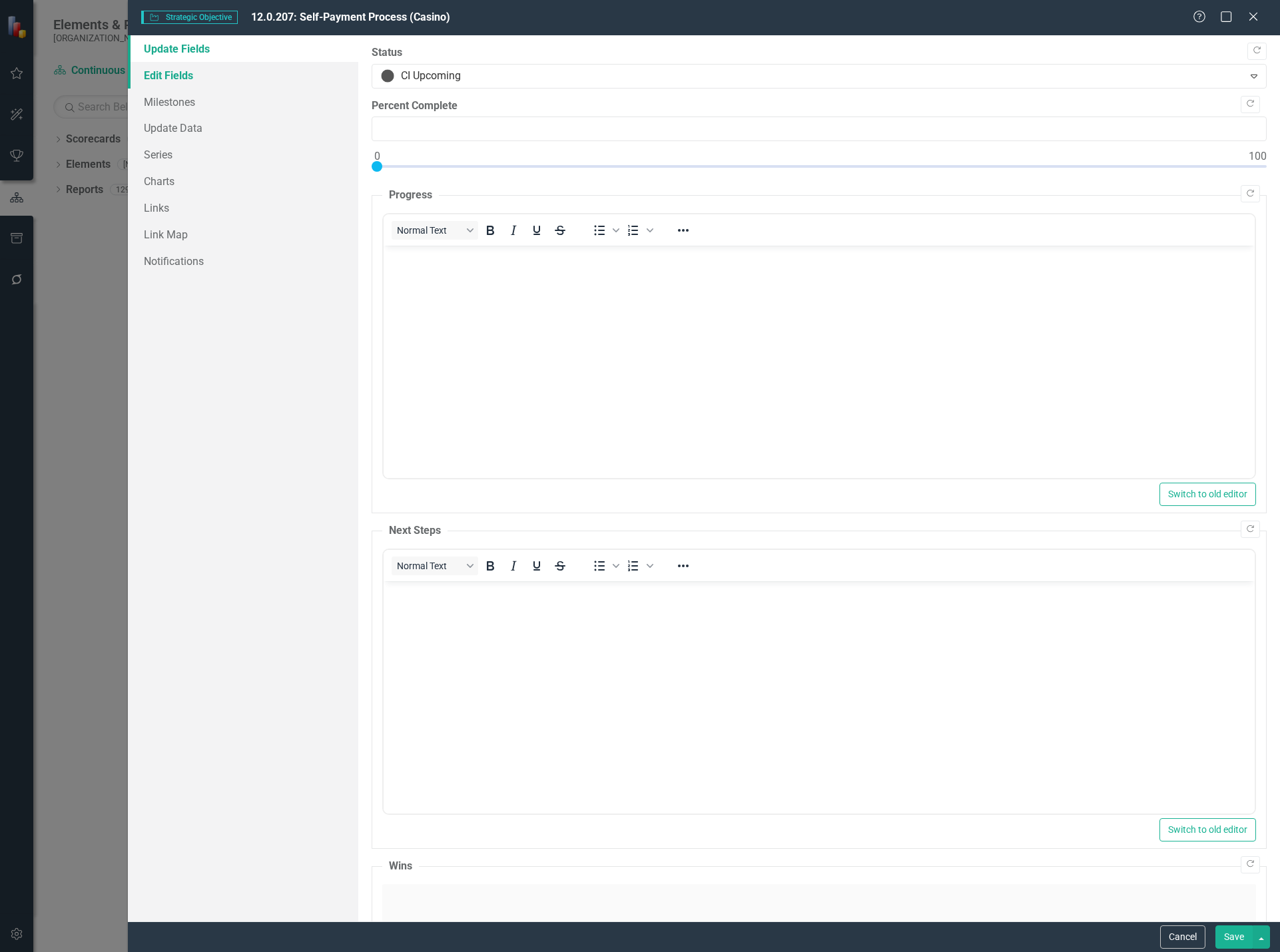click on "Edit Fields" at bounding box center [243, 75] 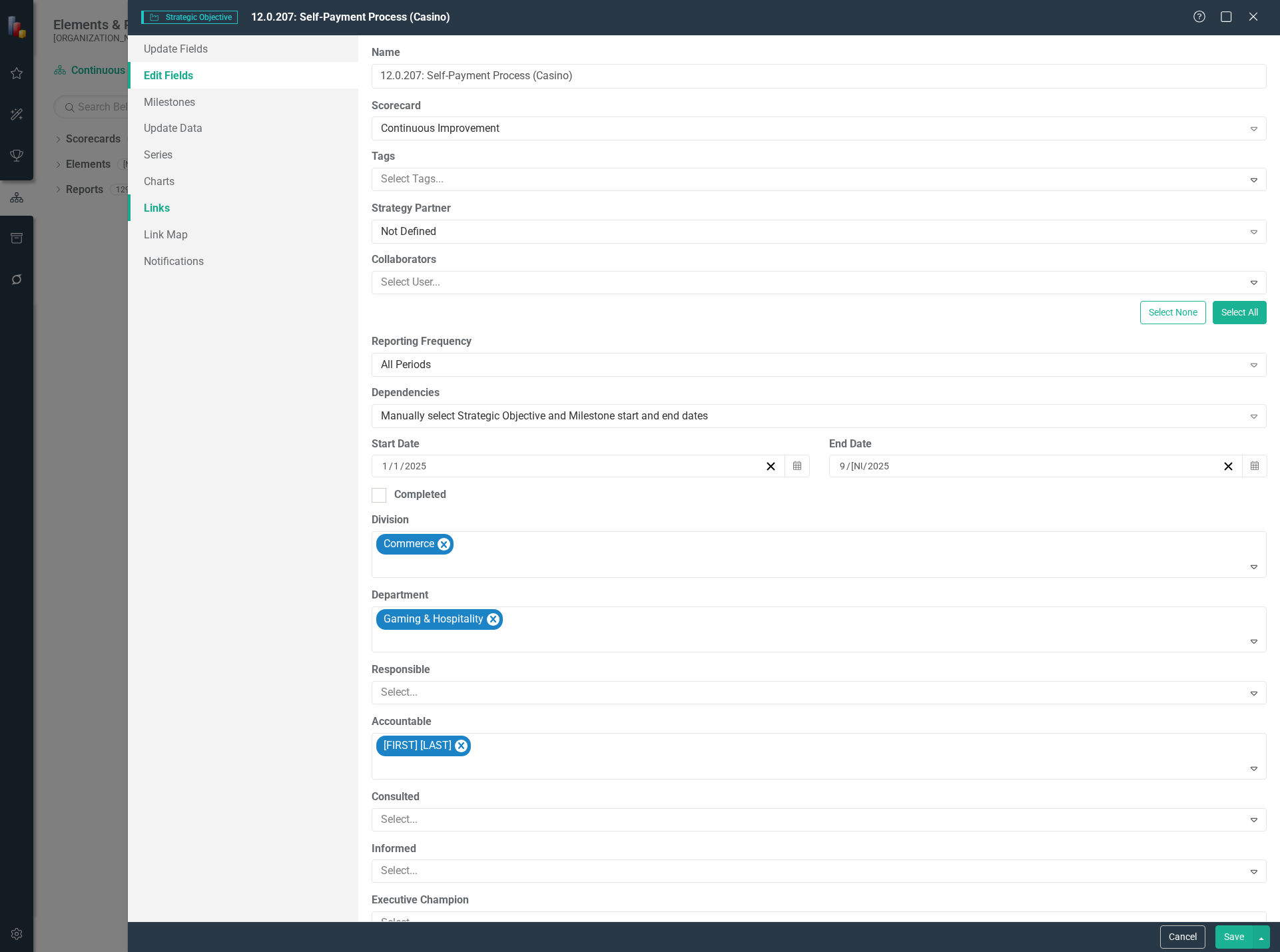 click on "Links" at bounding box center [243, 208] 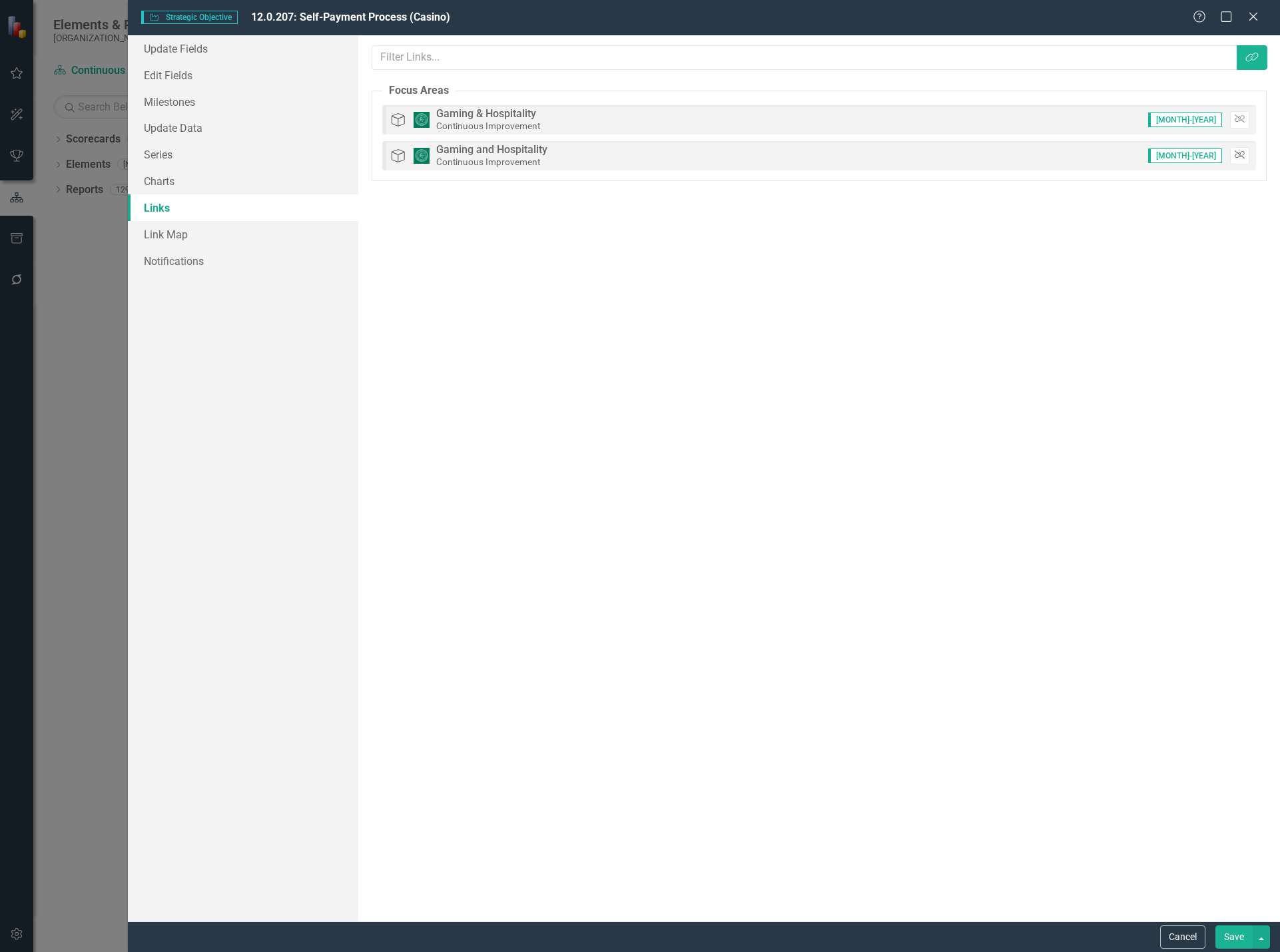 click on "Unlink" at bounding box center [1239, 120] 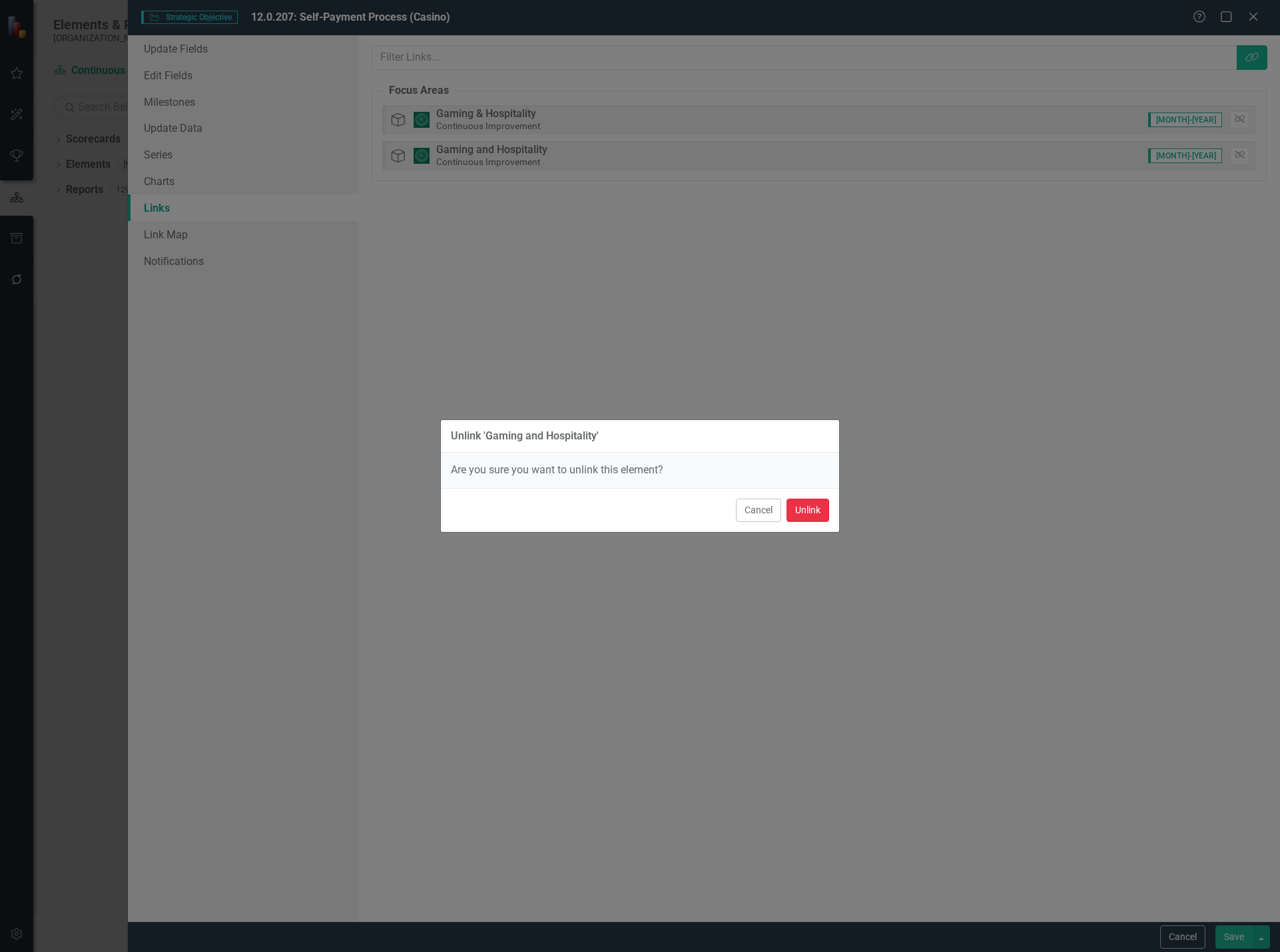 click on "Unlink" at bounding box center [808, 510] 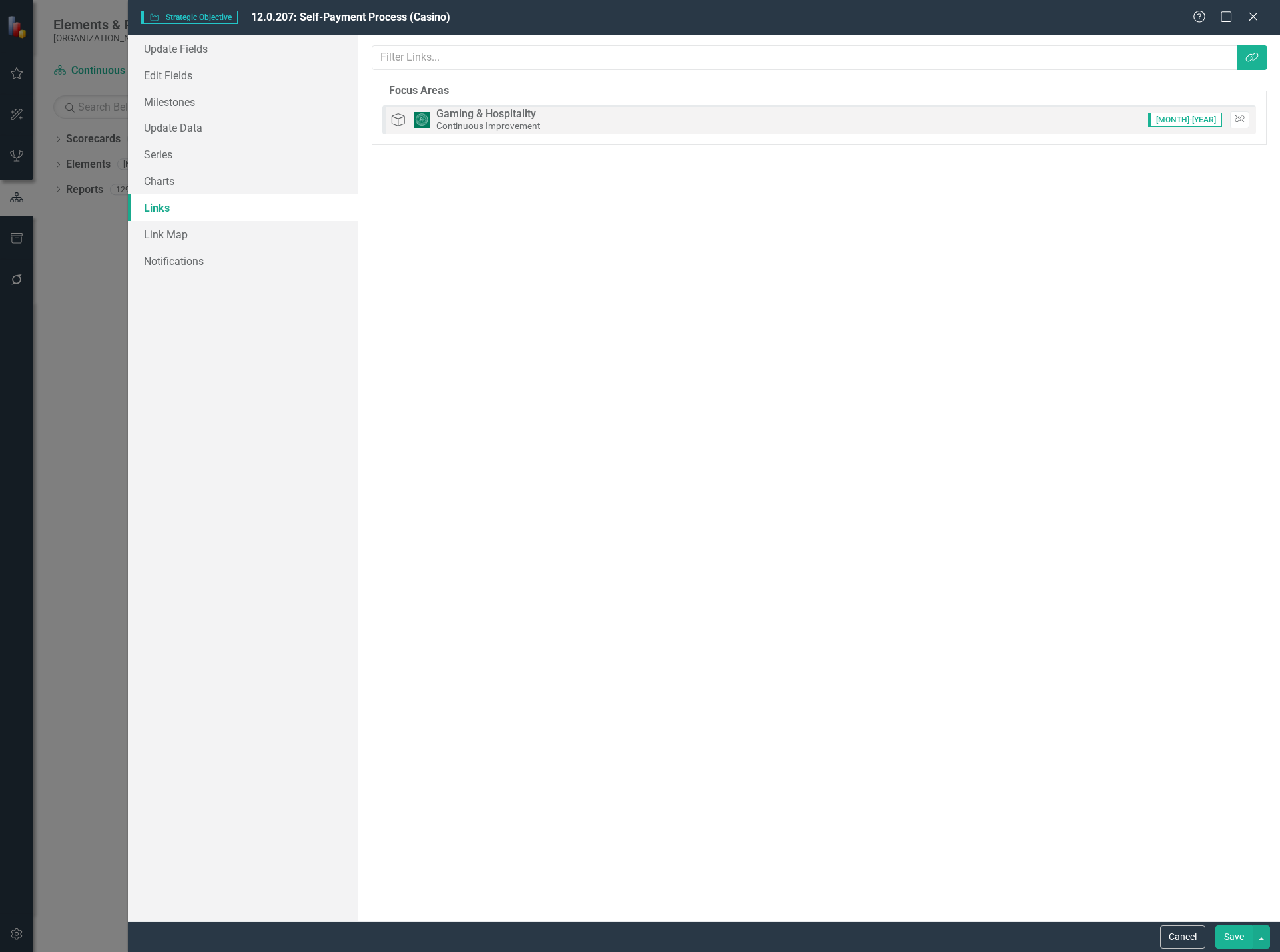 click on "Save" at bounding box center (1234, 937) 